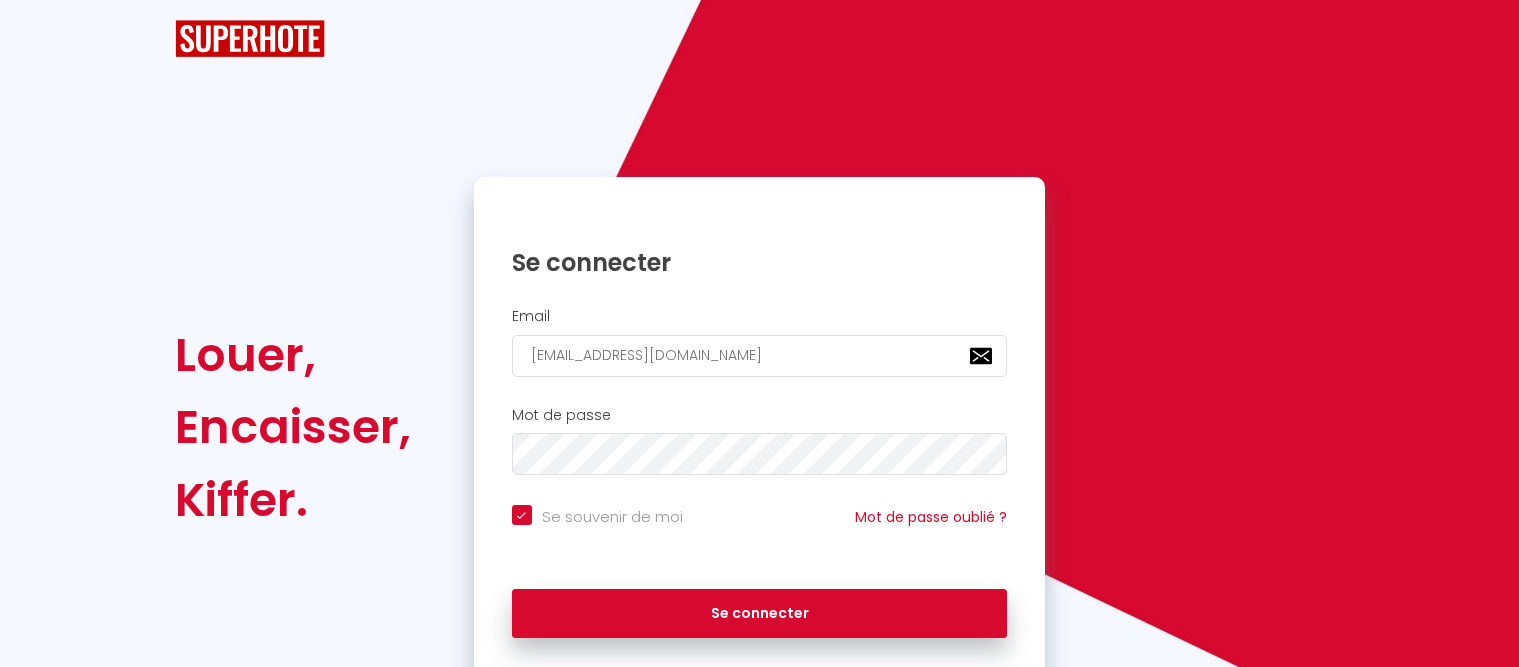 scroll, scrollTop: 0, scrollLeft: 0, axis: both 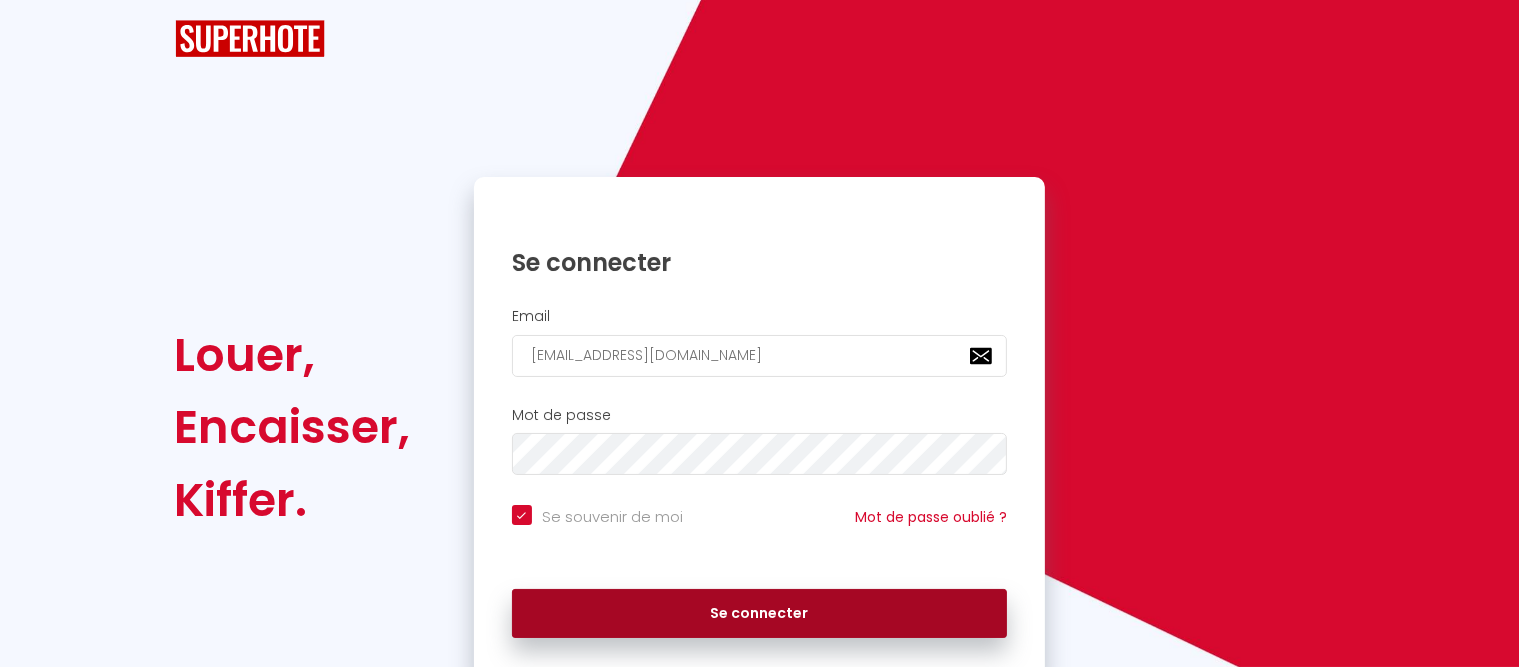 click on "Se connecter" at bounding box center (760, 614) 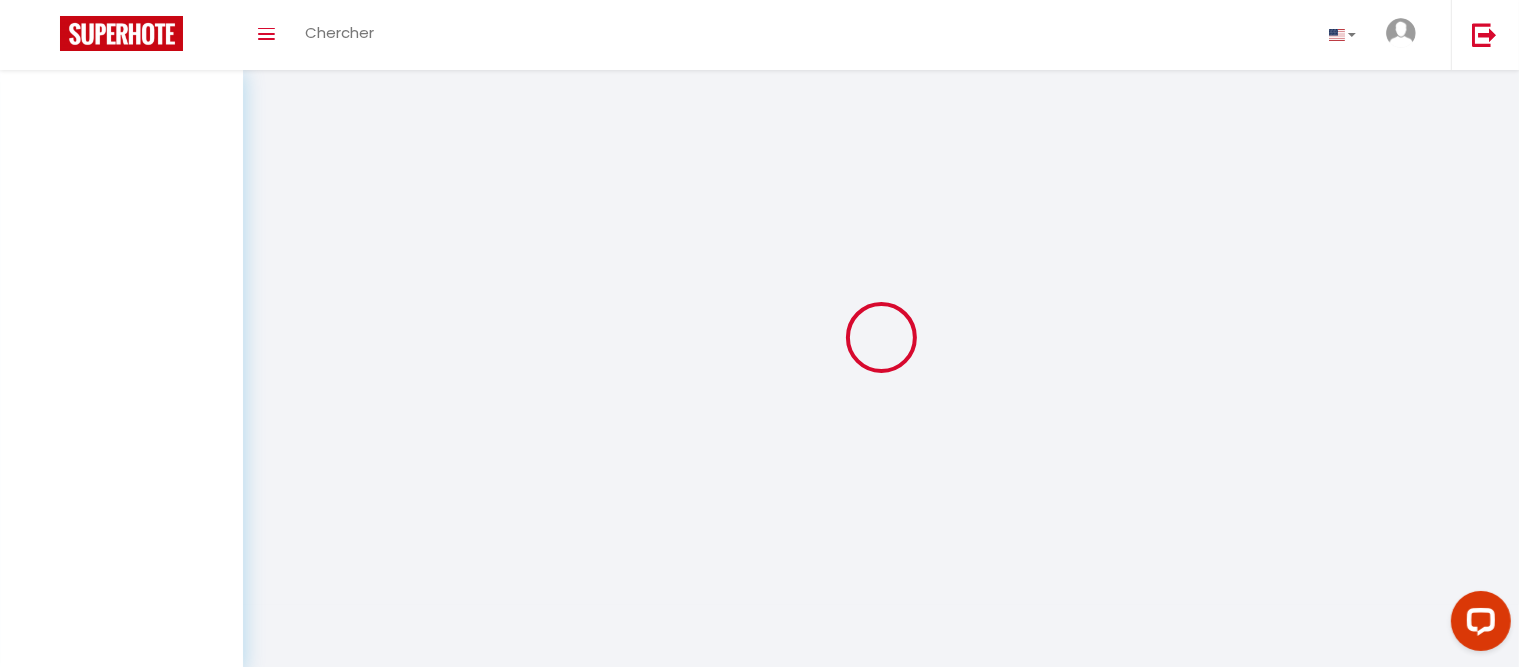scroll, scrollTop: 0, scrollLeft: 0, axis: both 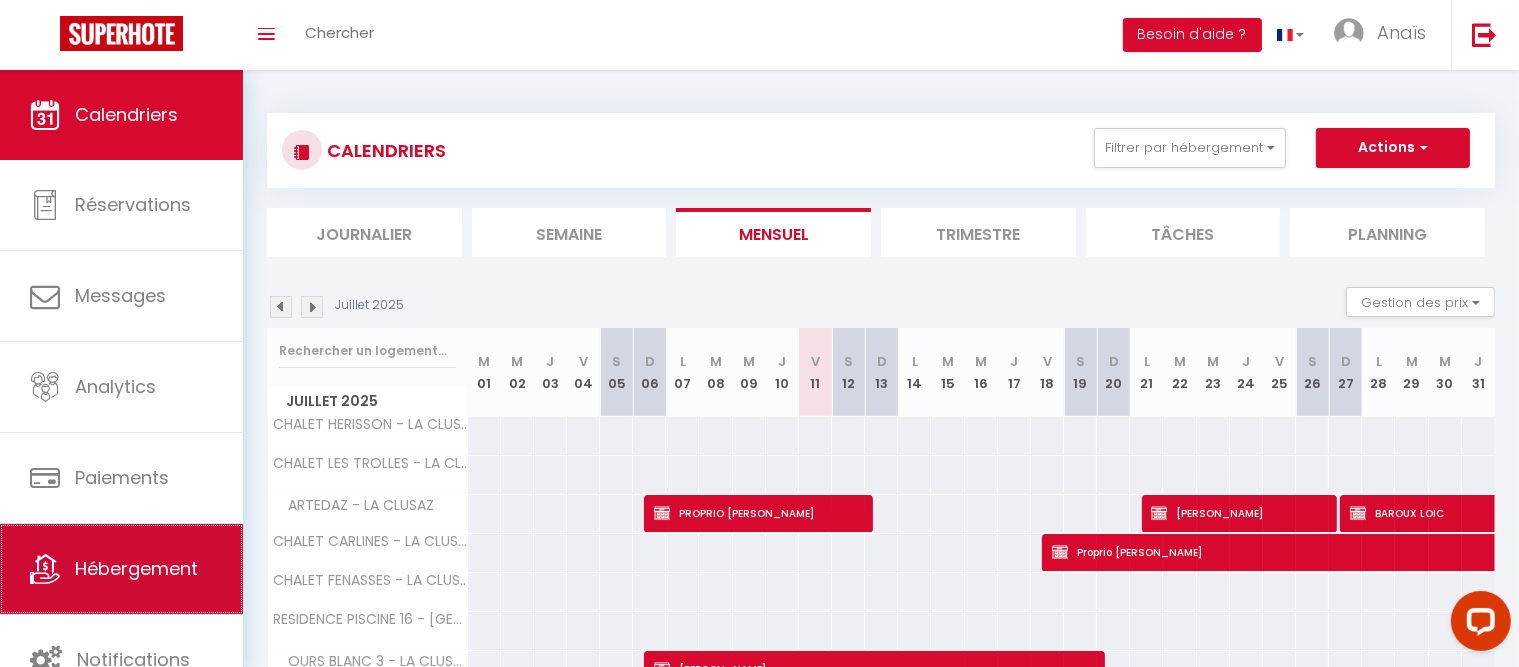 click on "Hébergement" at bounding box center [136, 568] 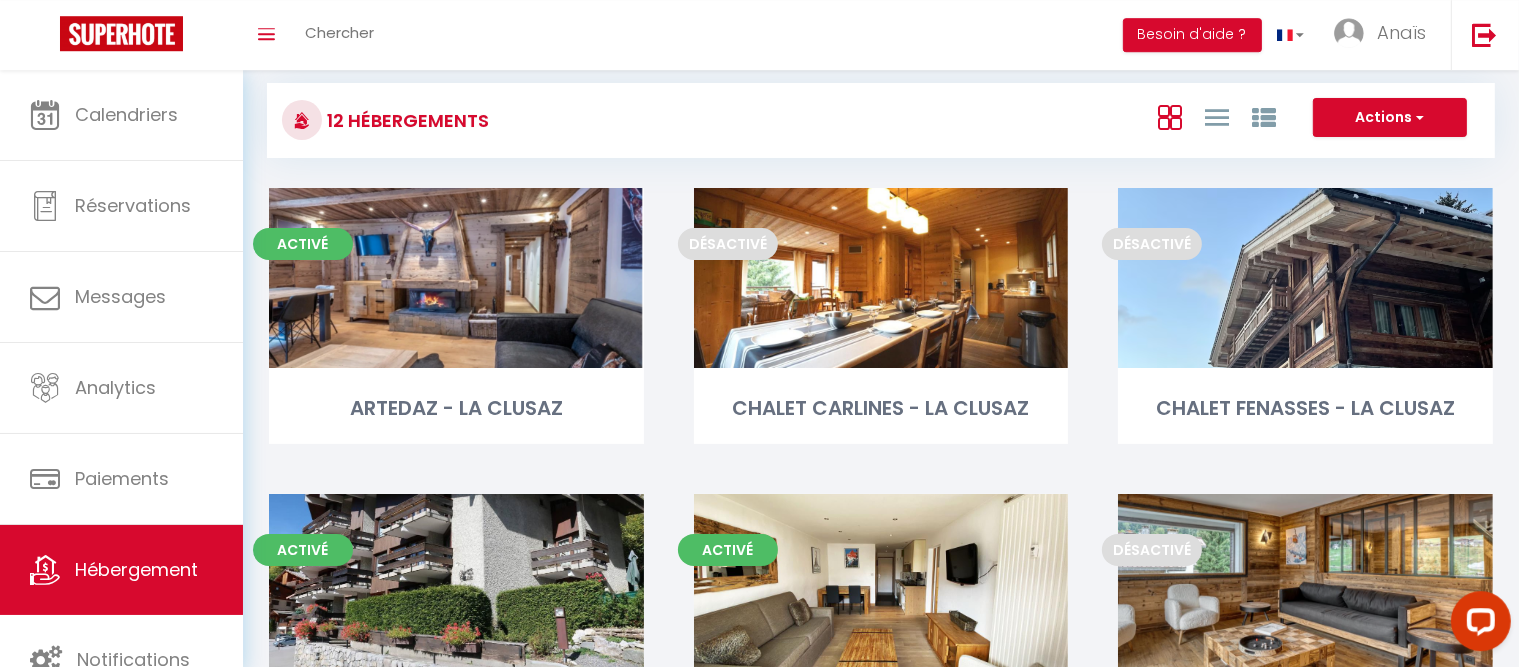 scroll, scrollTop: 0, scrollLeft: 0, axis: both 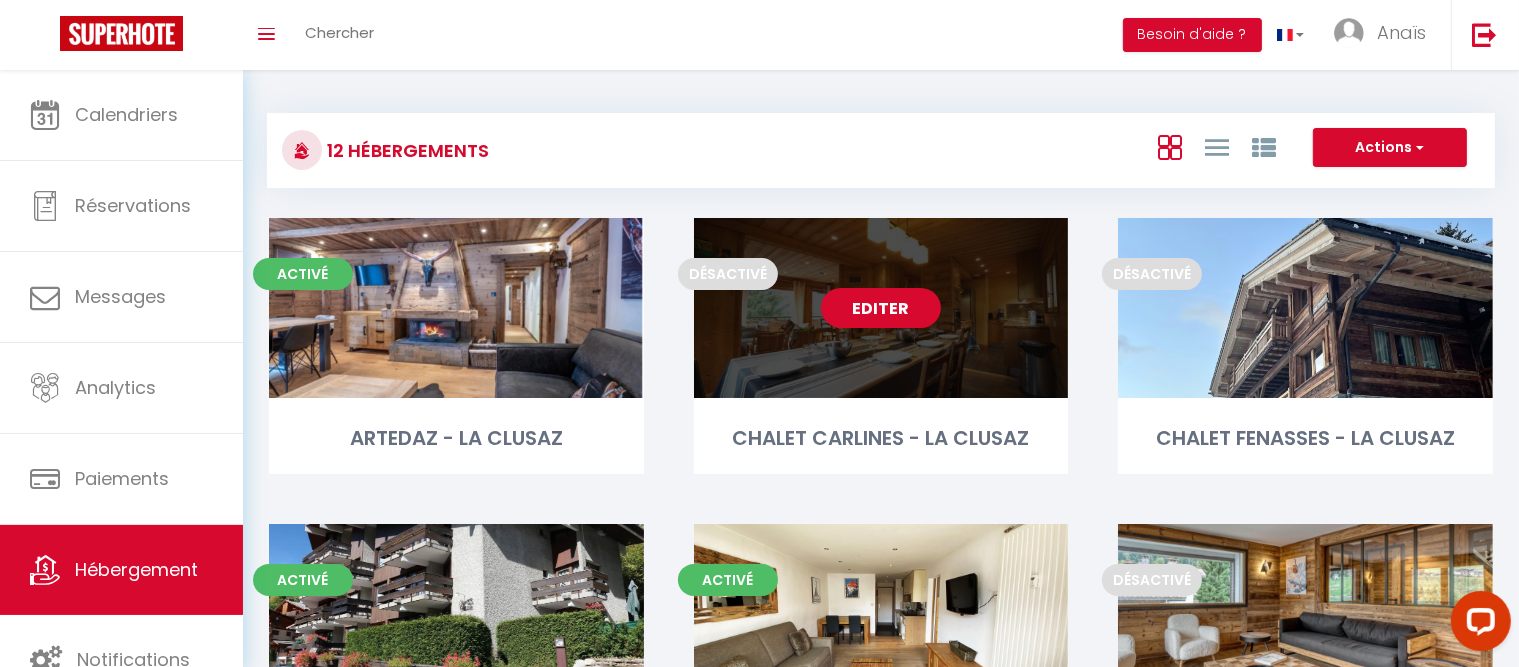 click on "Editer" at bounding box center [881, 308] 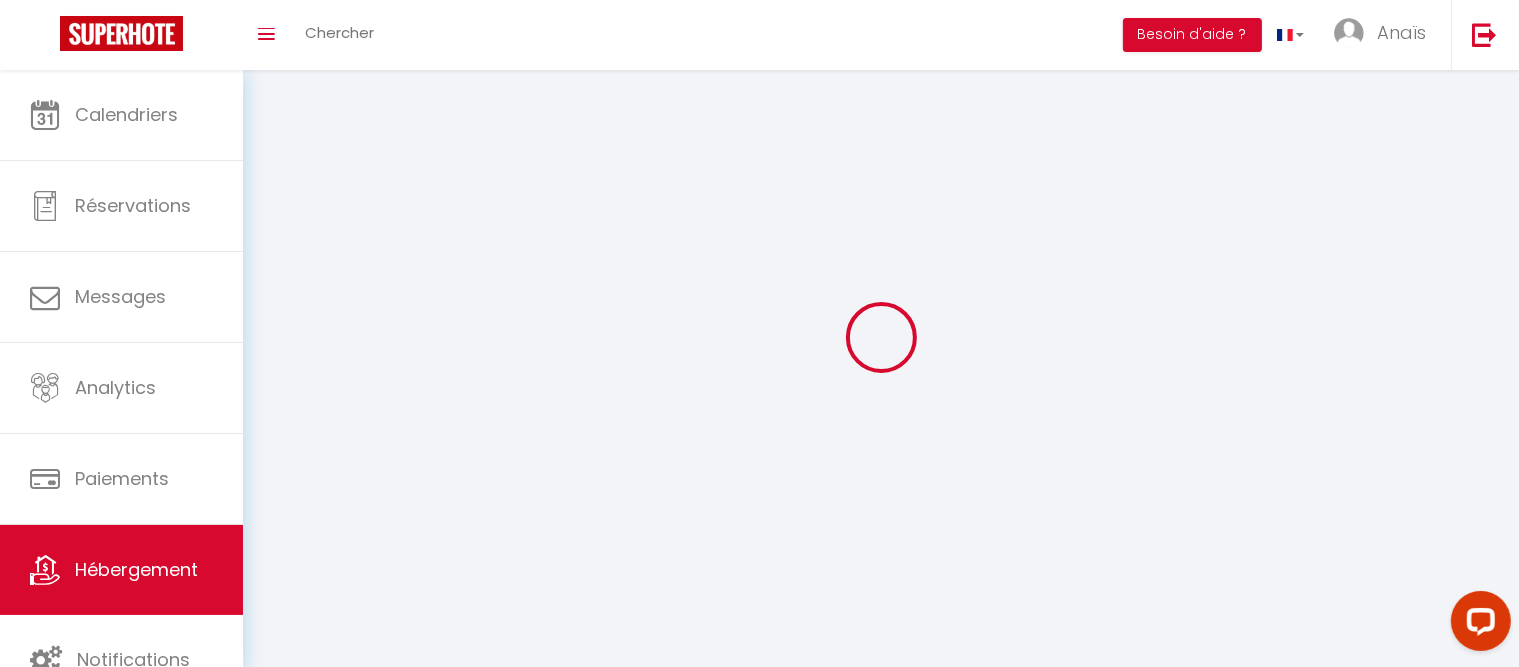 select on "28" 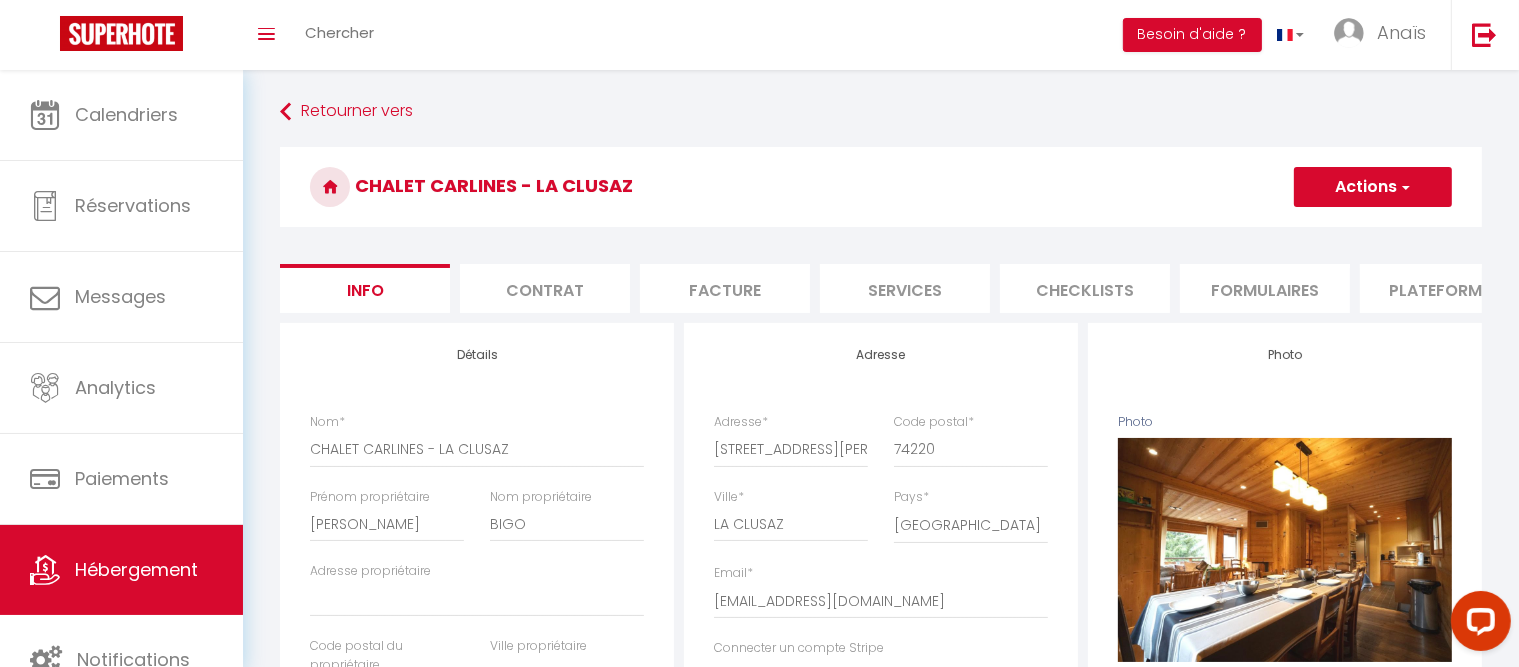 select 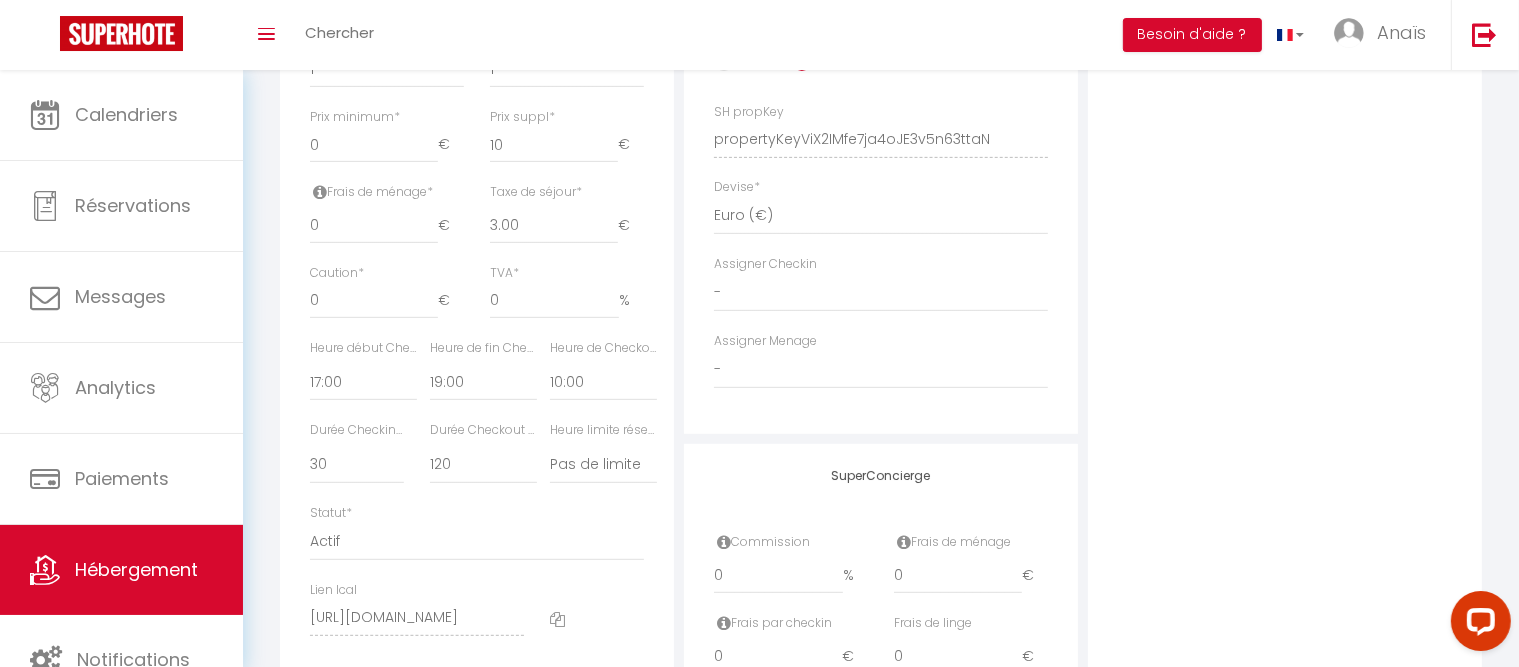 scroll, scrollTop: 876, scrollLeft: 0, axis: vertical 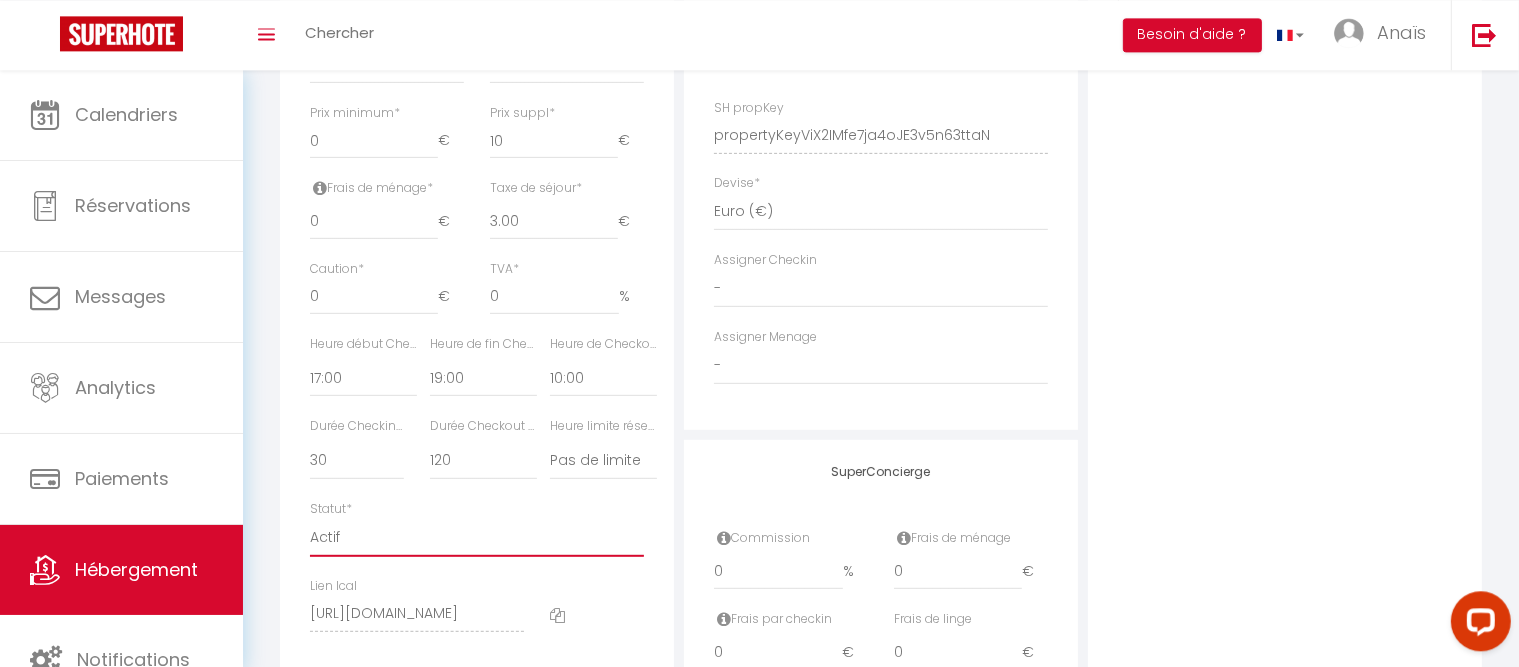click on "Actif
Pas actif" at bounding box center (477, 538) 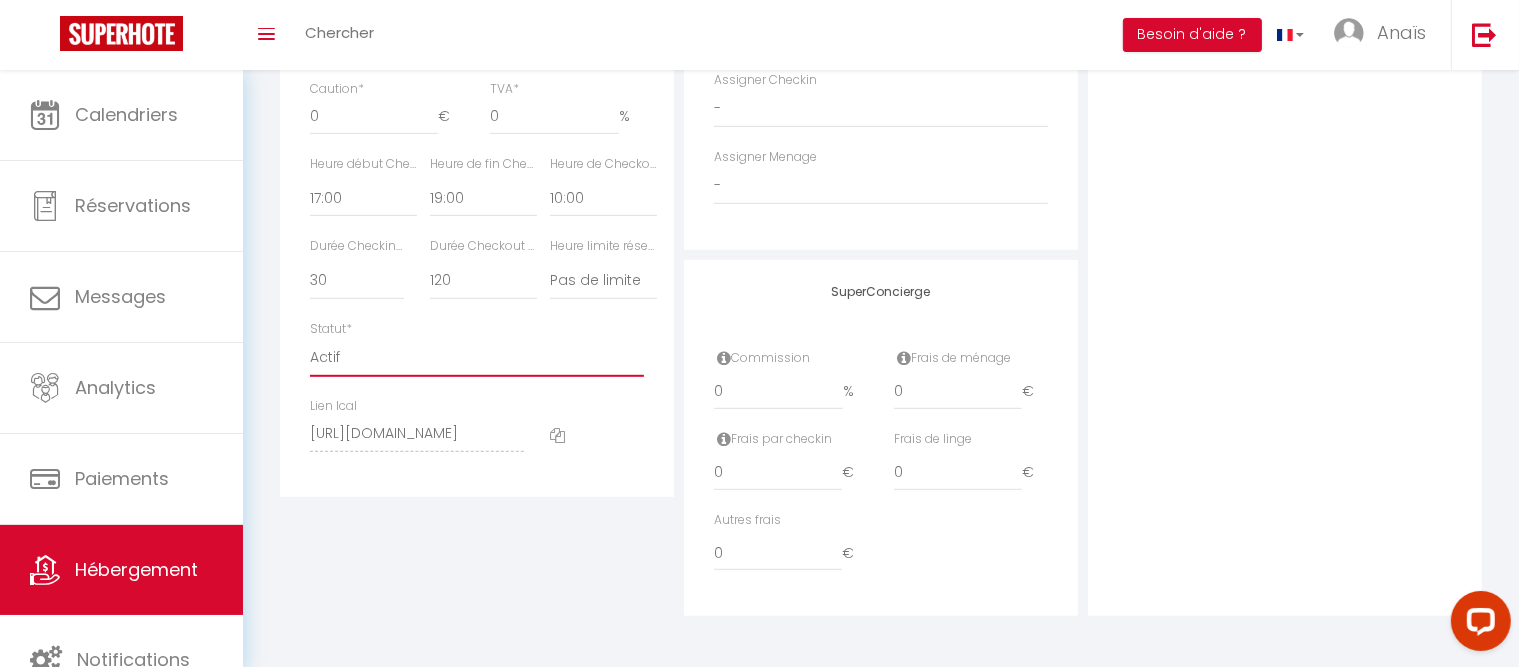scroll, scrollTop: 0, scrollLeft: 0, axis: both 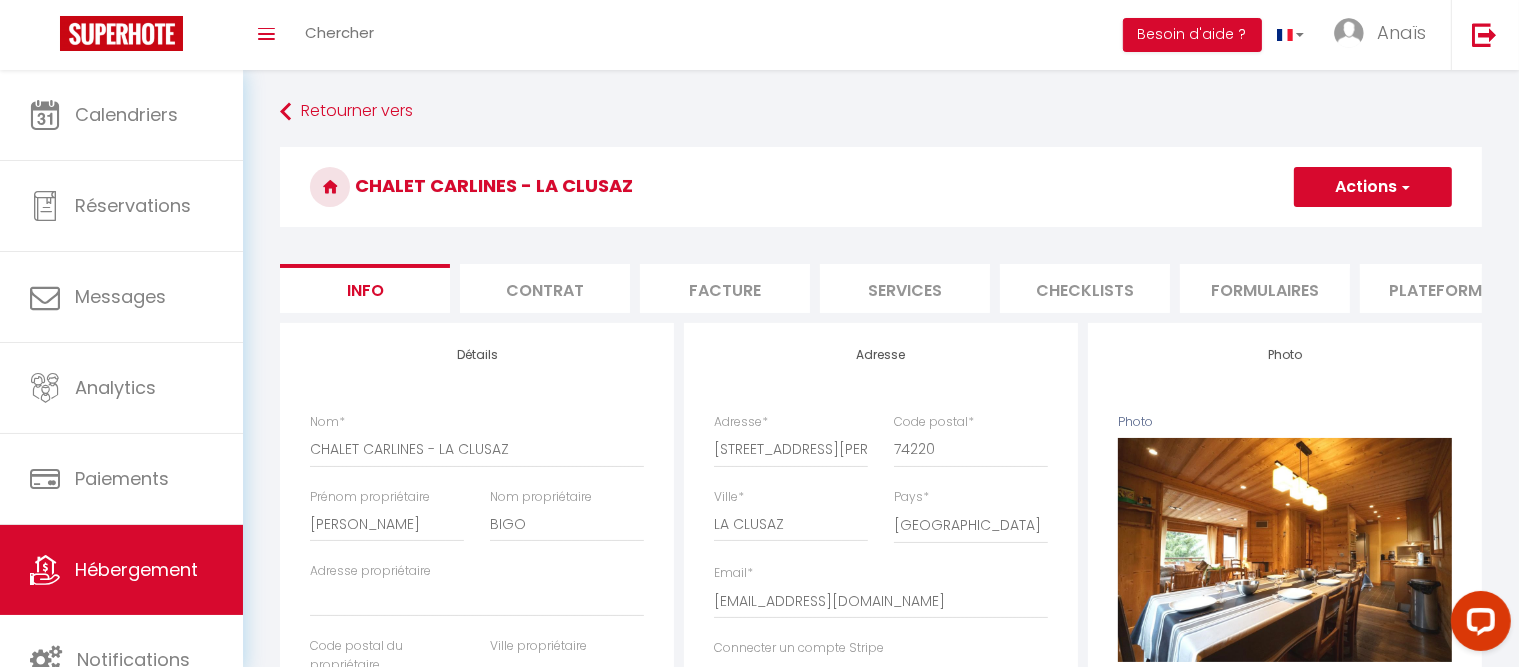 click on "Actions" at bounding box center [1373, 187] 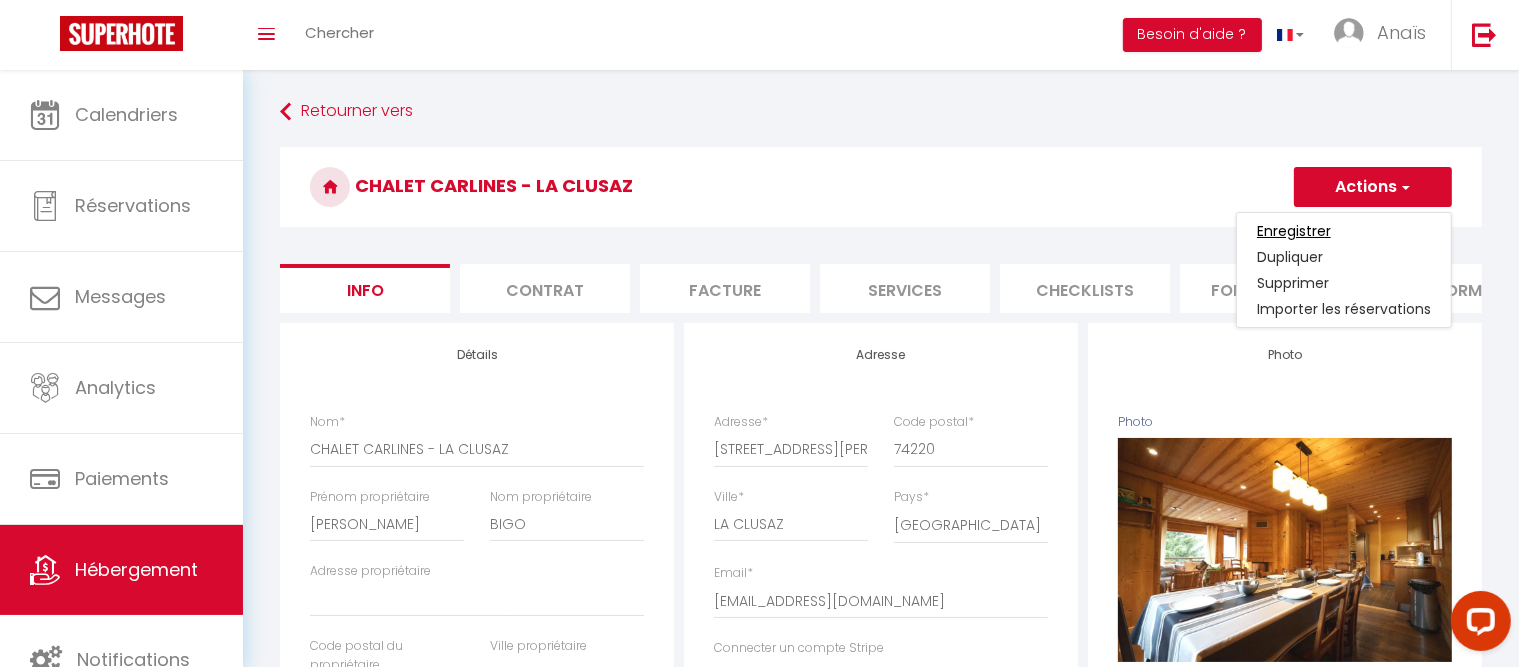 click on "Enregistrer" at bounding box center (1294, 231) 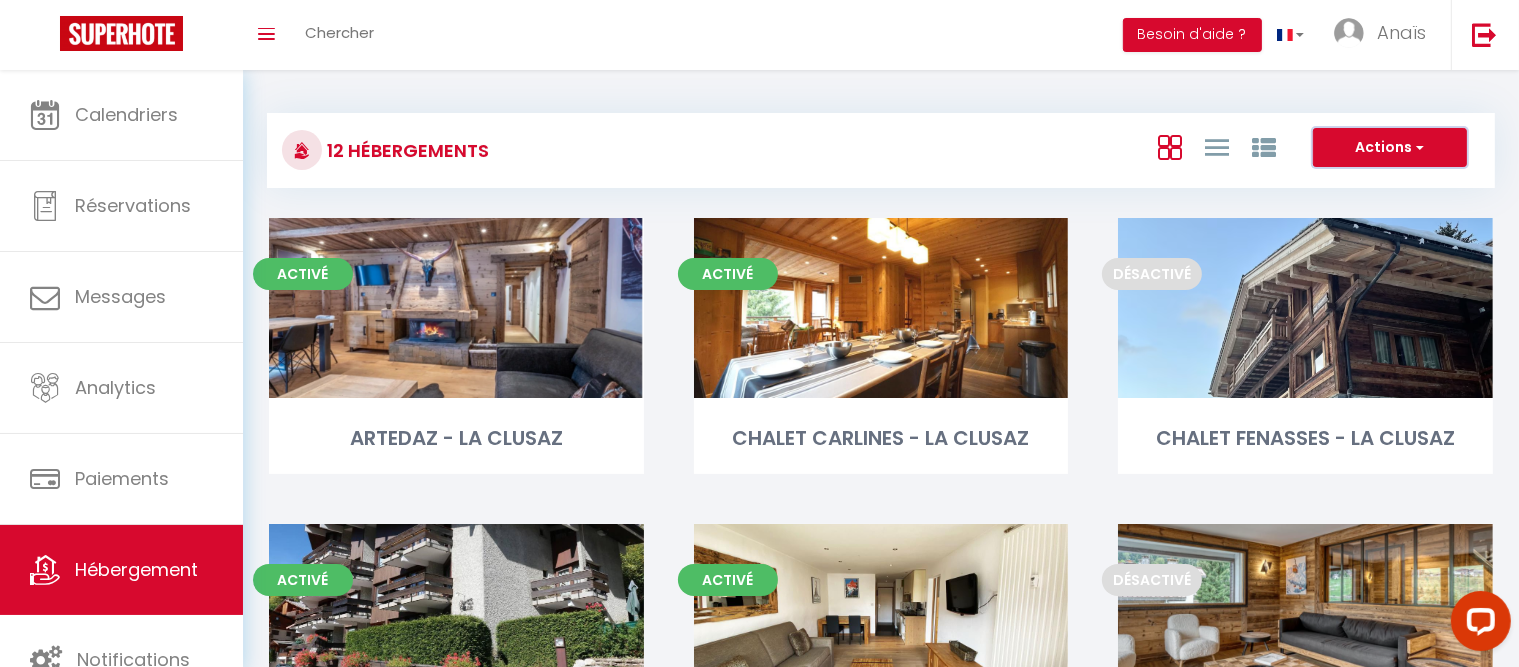 click on "Actions" at bounding box center [1390, 148] 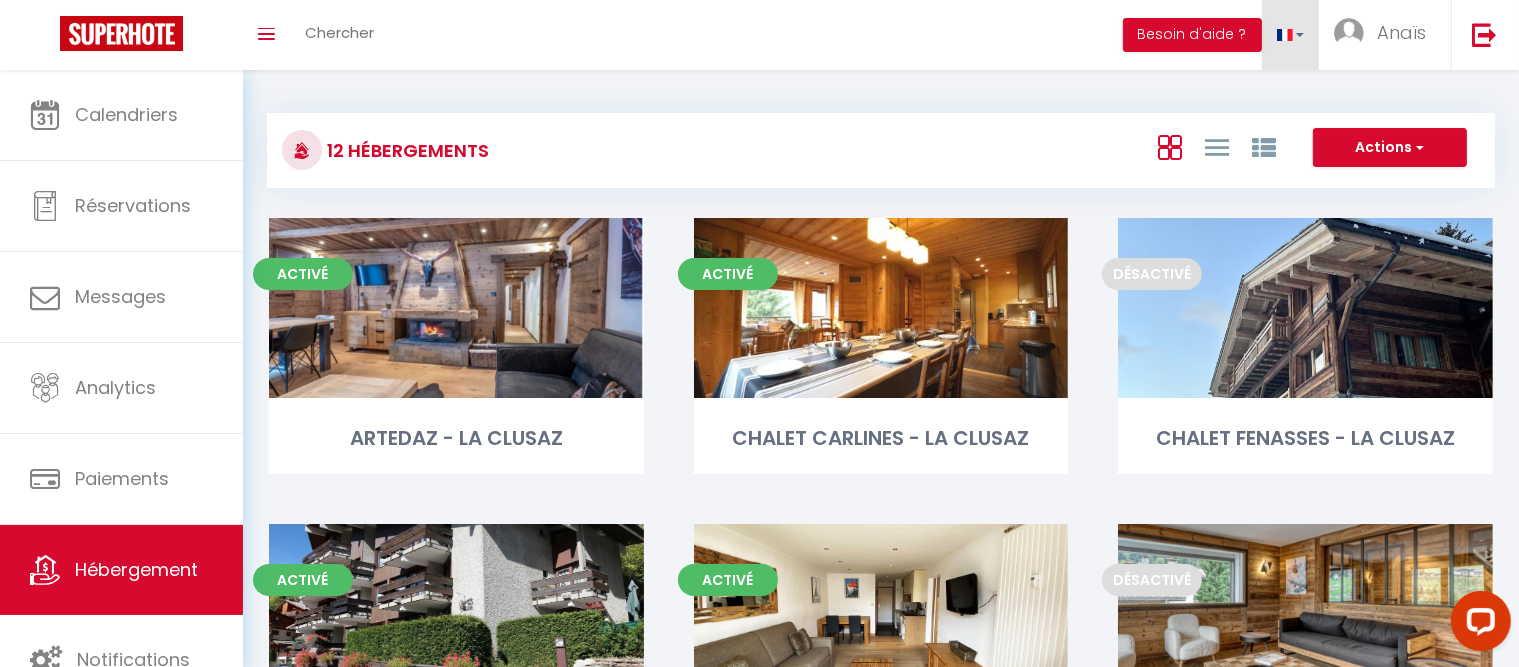 click at bounding box center [1285, 35] 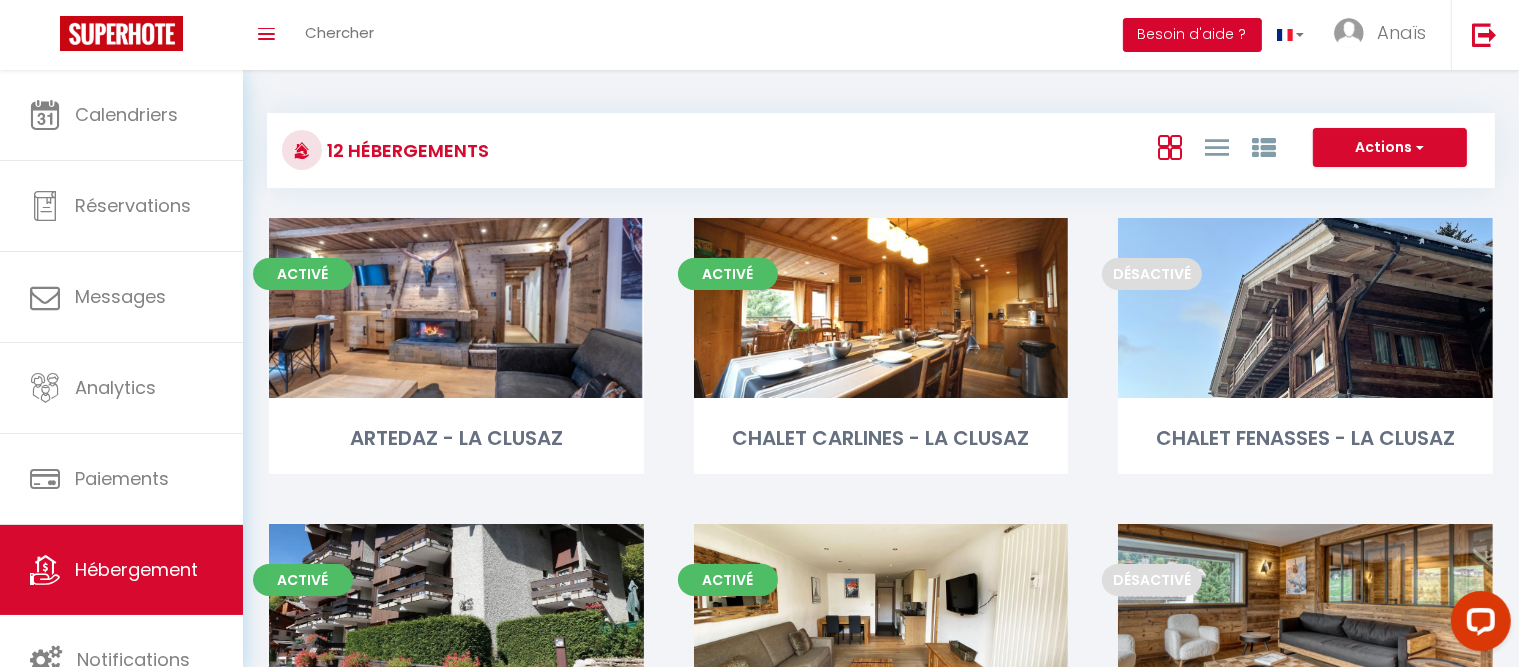 click on "Besoin d'aide ?" at bounding box center [1192, 35] 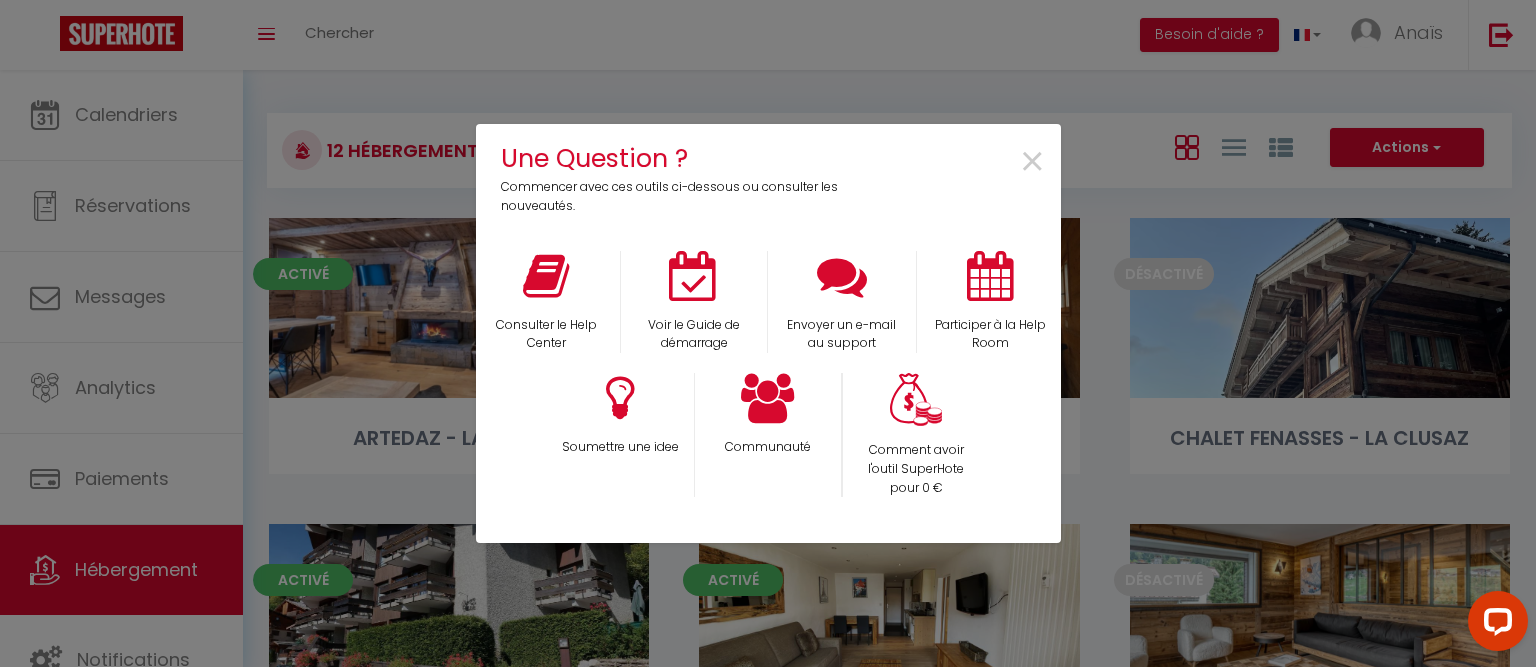 click on "Une Question ?   Commencer avec ces outils ci-dessous ou consulter les nouveautés.   ×     Consulter le Help Center     Voir le Guide de démarrage     Envoyer un e-mail au support     Participer à la Help Room     Soumettre une idee     Communauté     Comment avoir l'outil SuperHote pour 0 €" at bounding box center [768, 333] 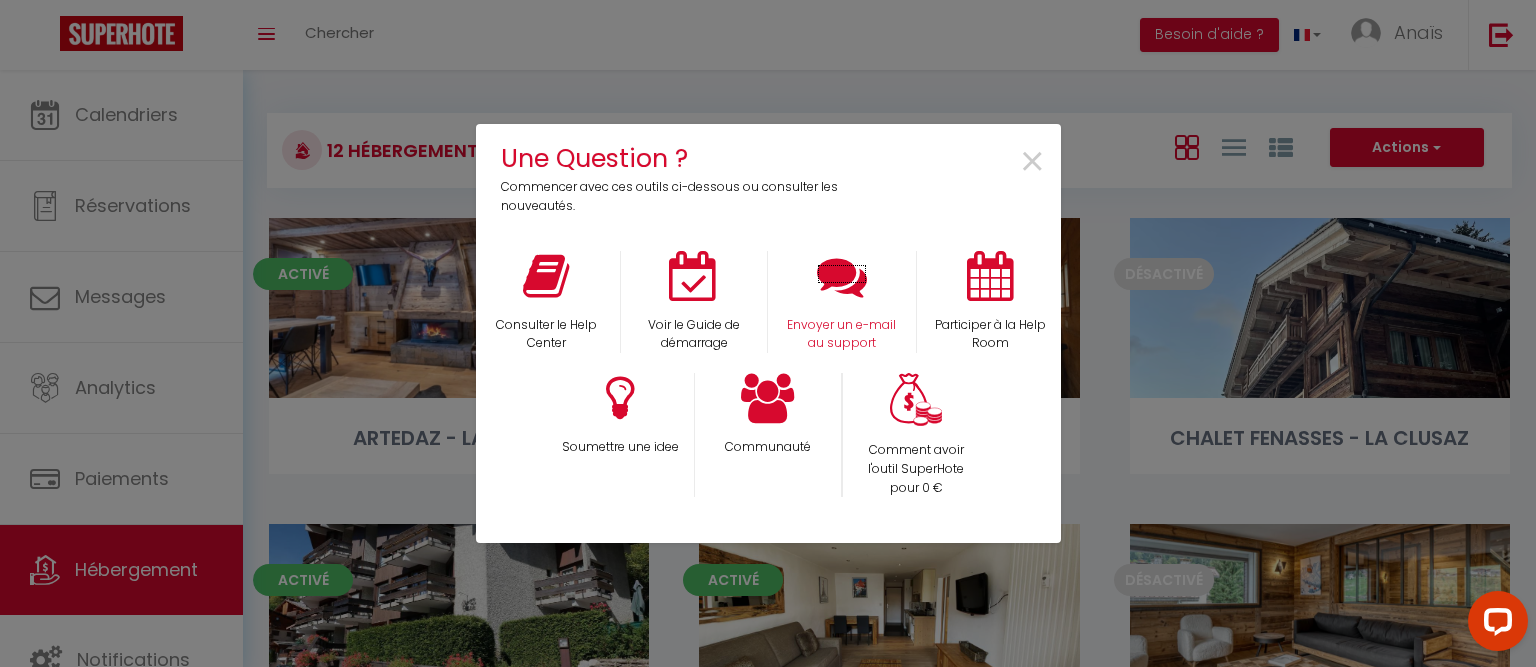 click at bounding box center [842, 276] 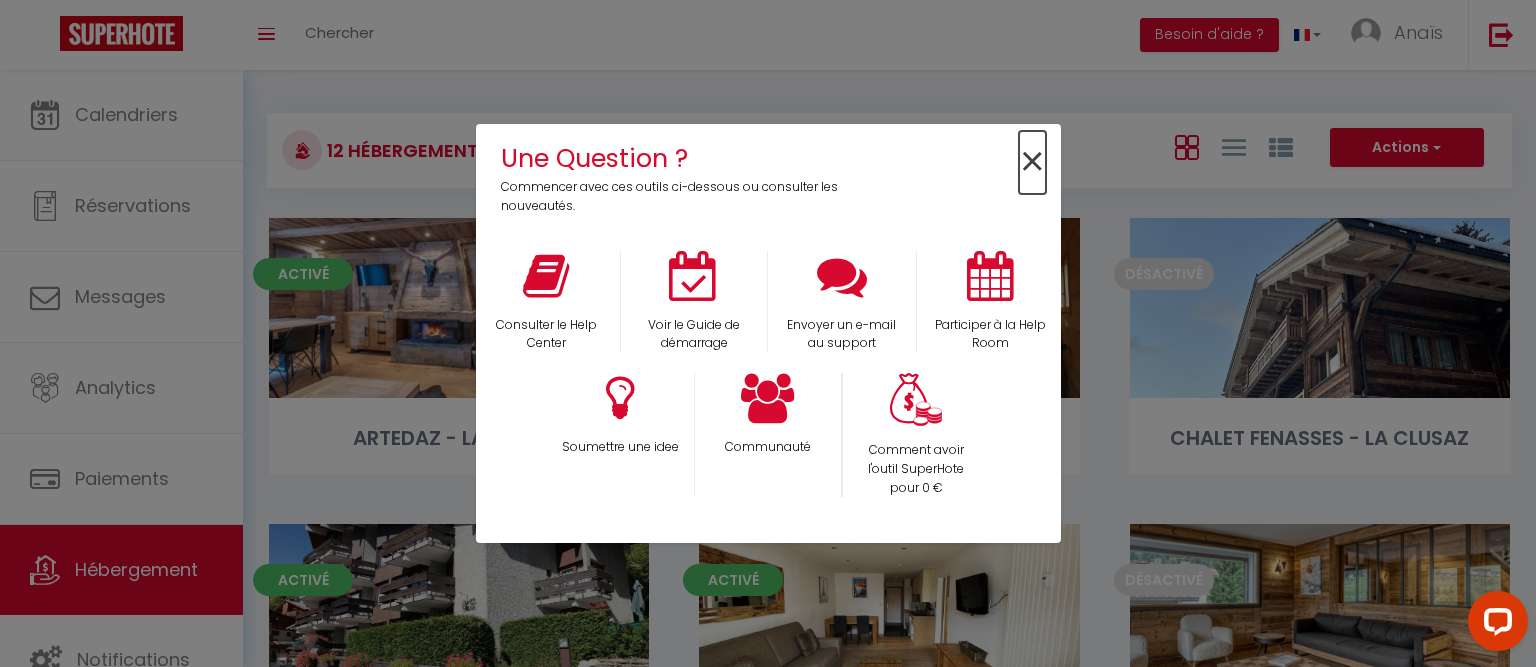 click on "×" at bounding box center (1032, 162) 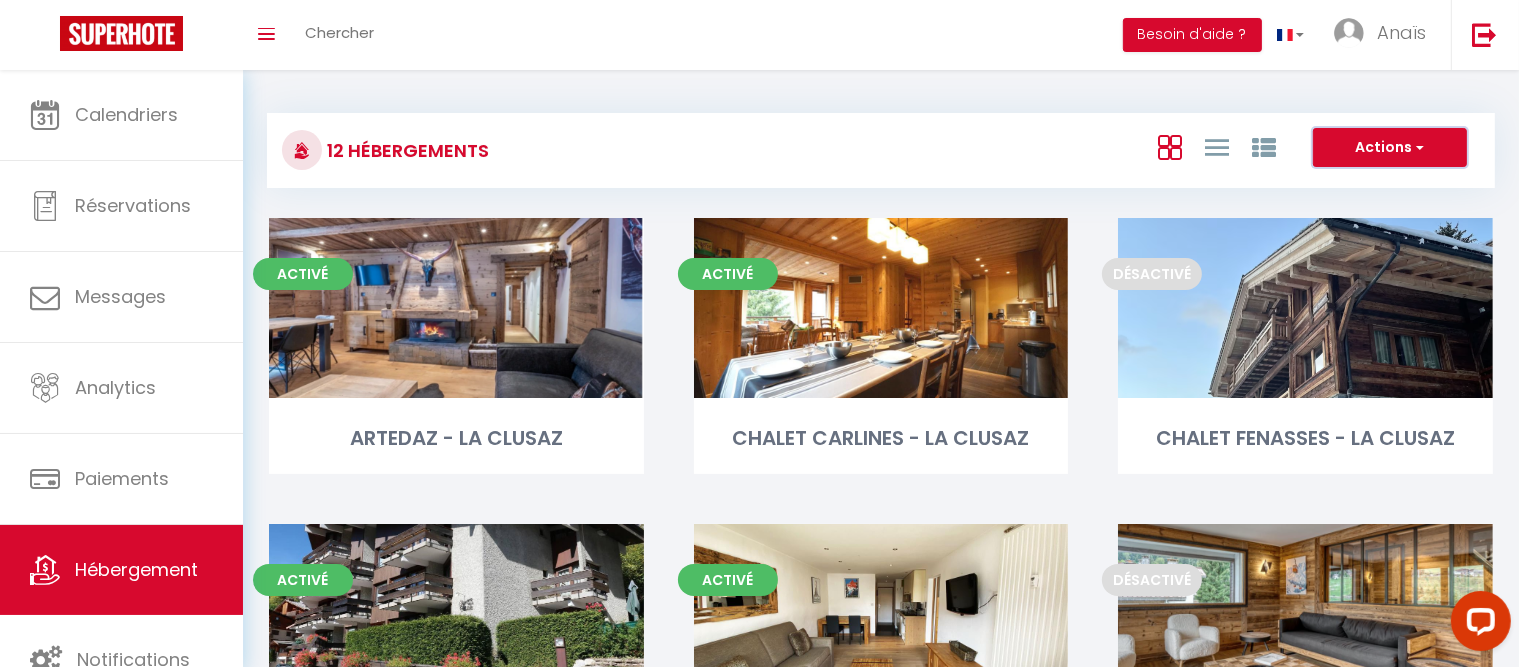 click on "Actions" at bounding box center (1390, 148) 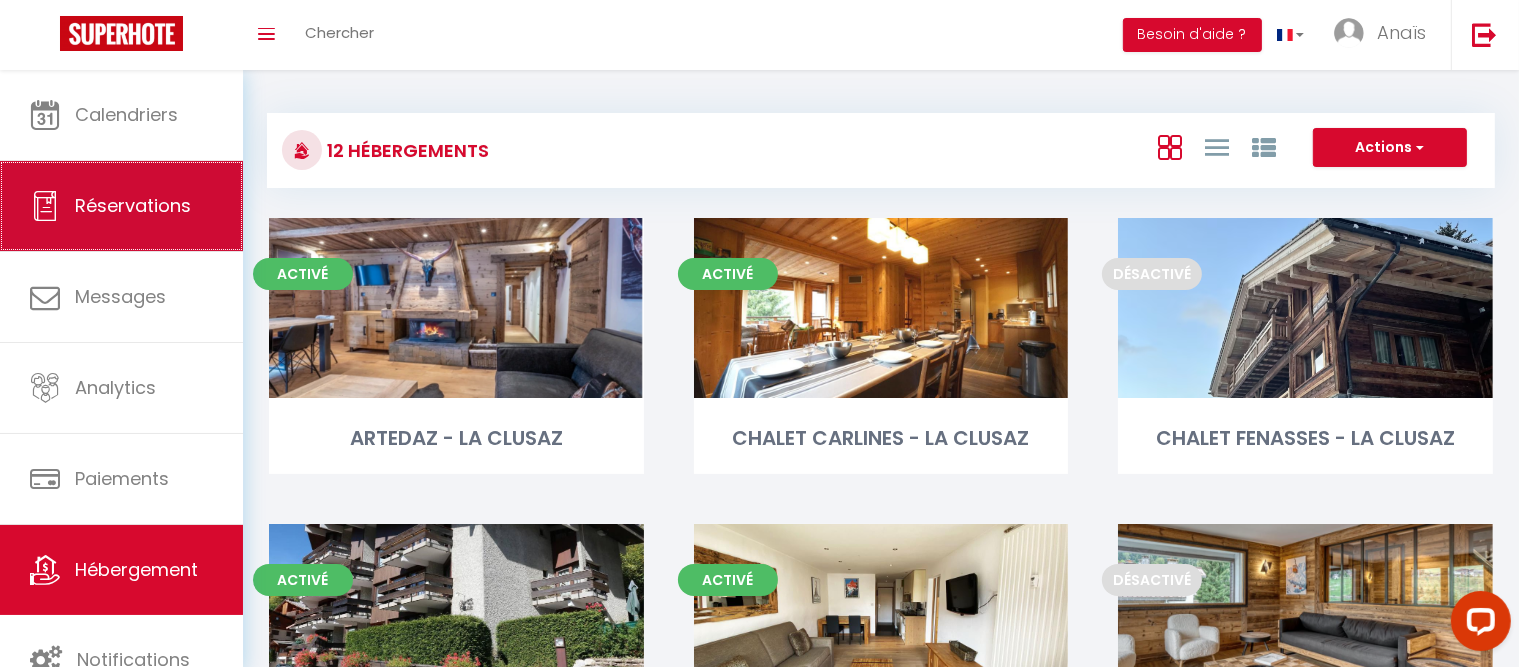 click on "Réservations" at bounding box center [121, 206] 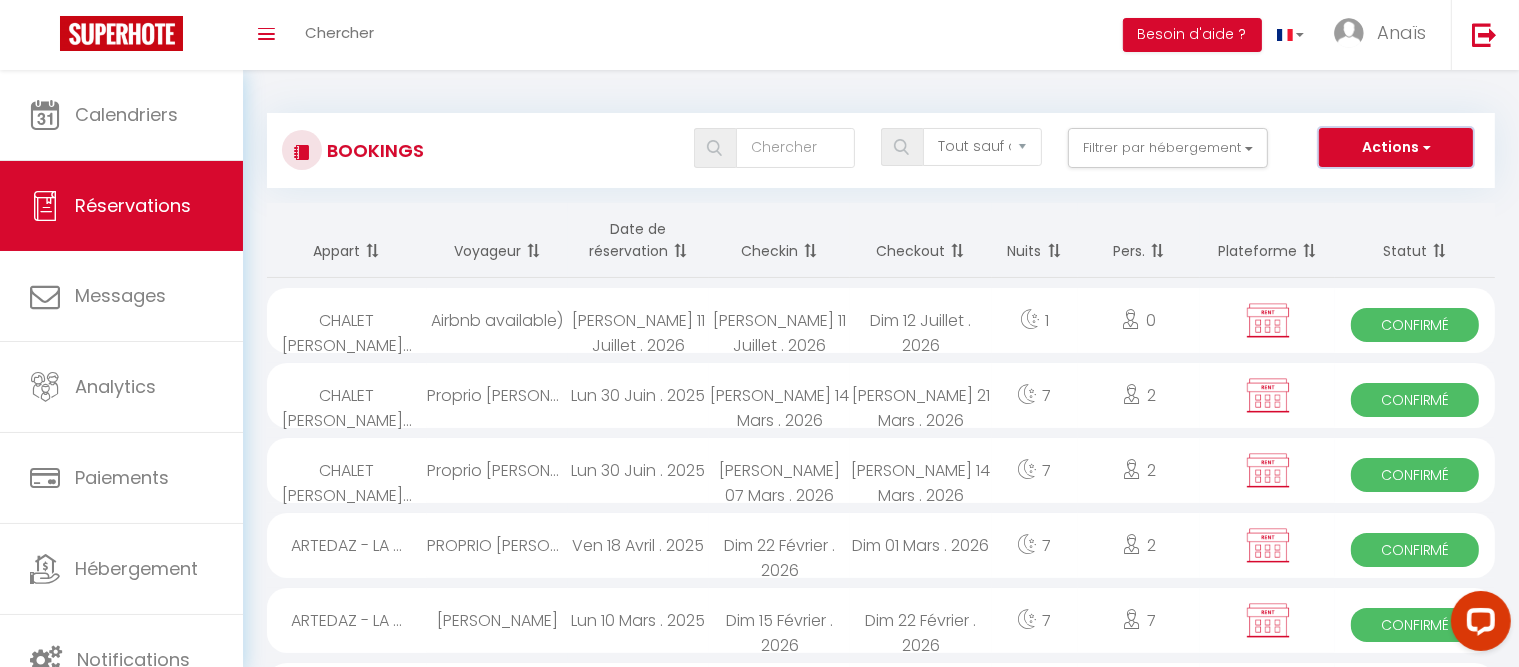 click on "Actions" at bounding box center (1396, 148) 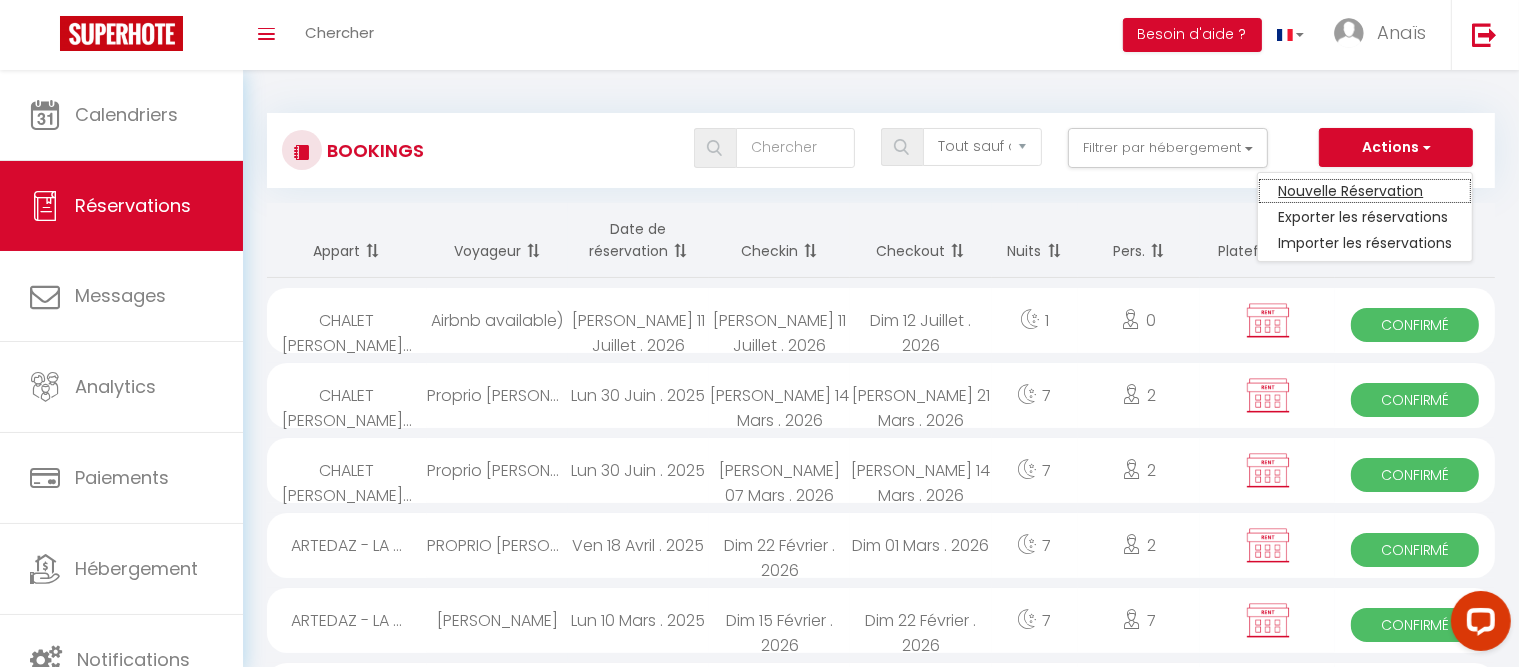 click on "Nouvelle Réservation" at bounding box center (1365, 191) 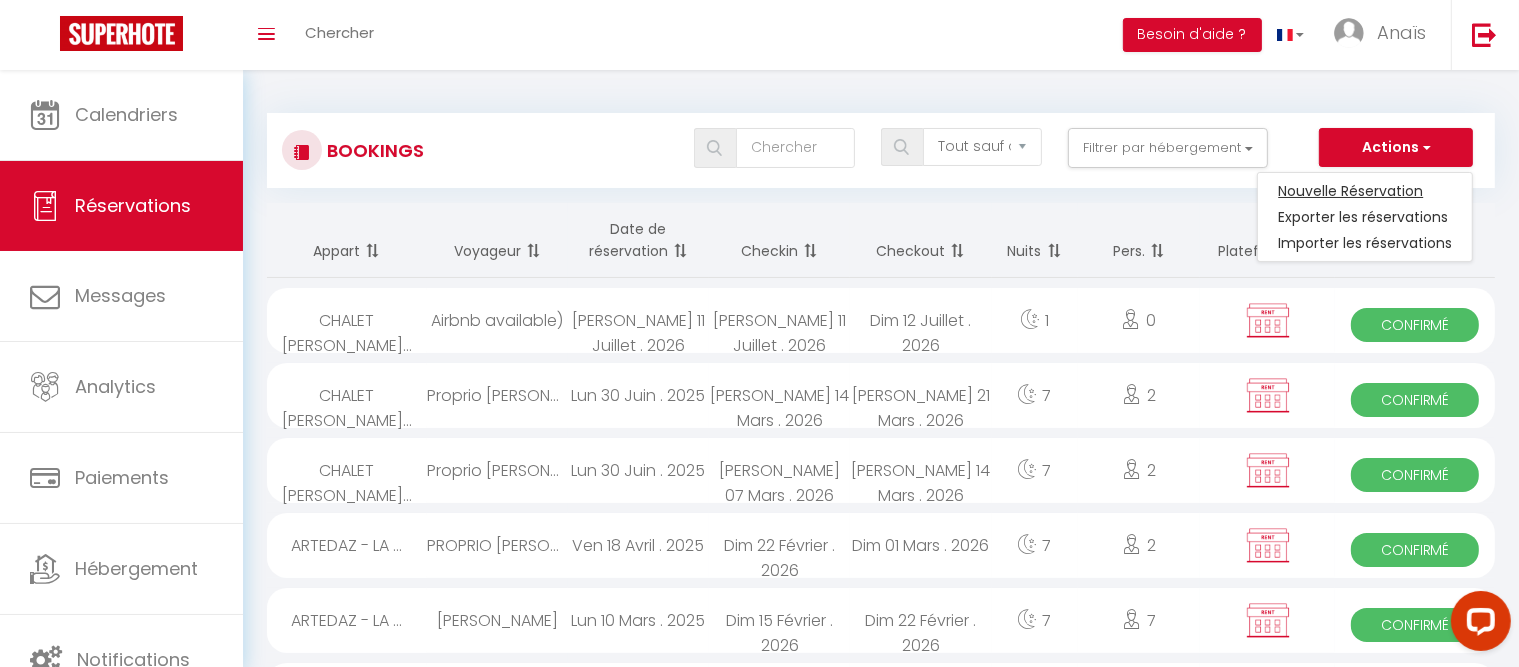 select 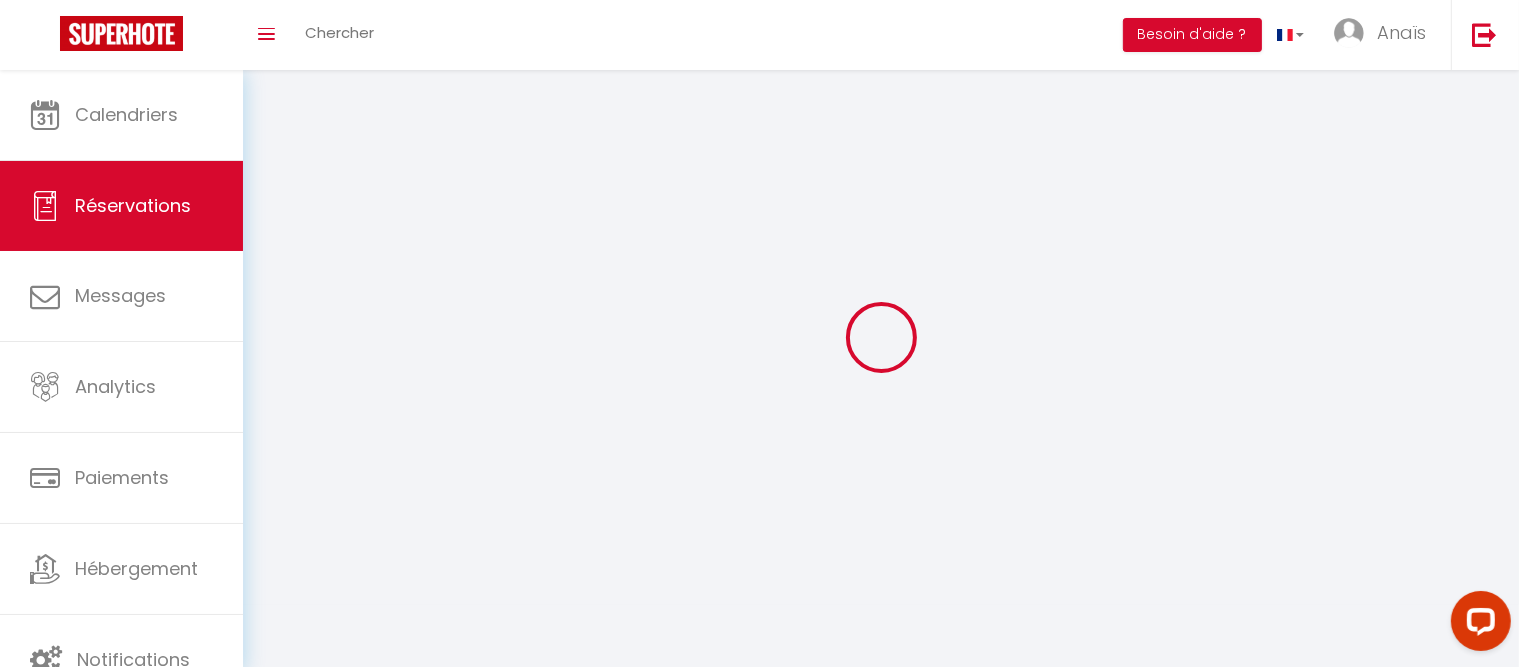 select 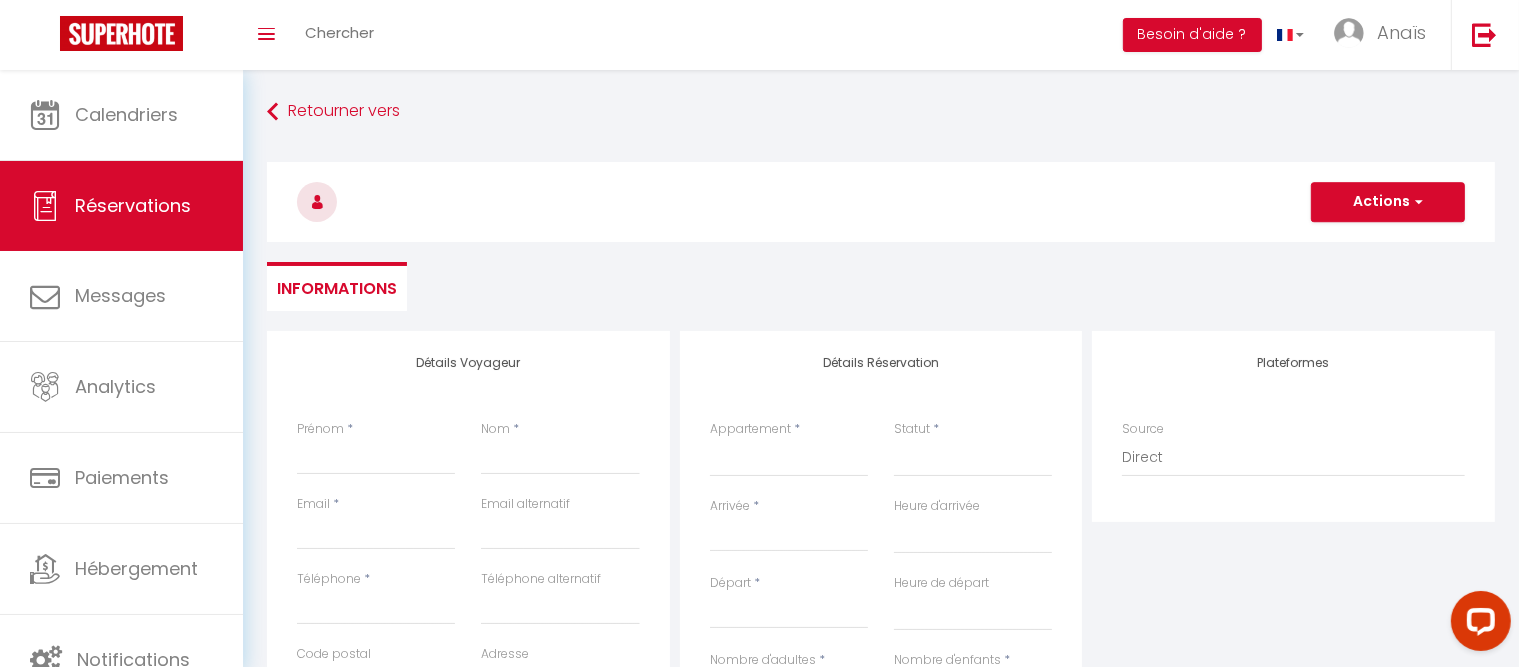 select 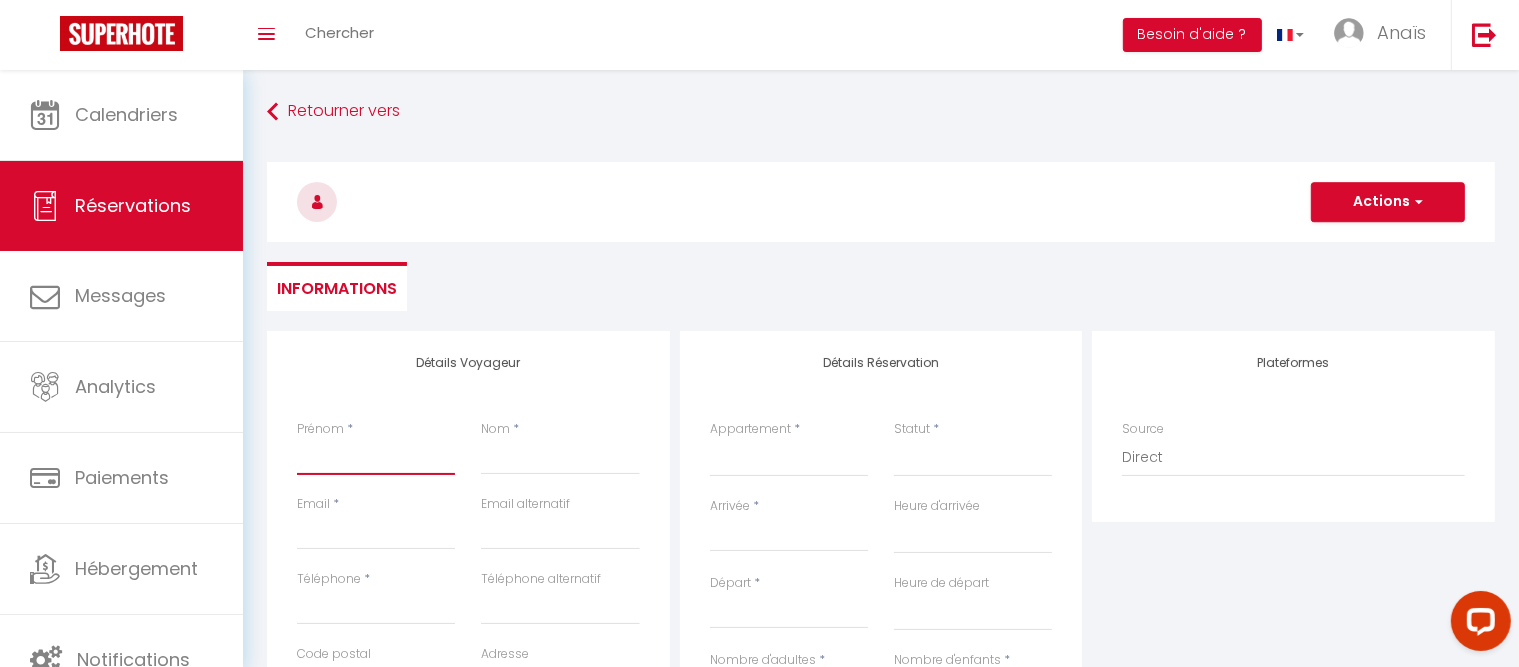 click on "Prénom" at bounding box center (376, 457) 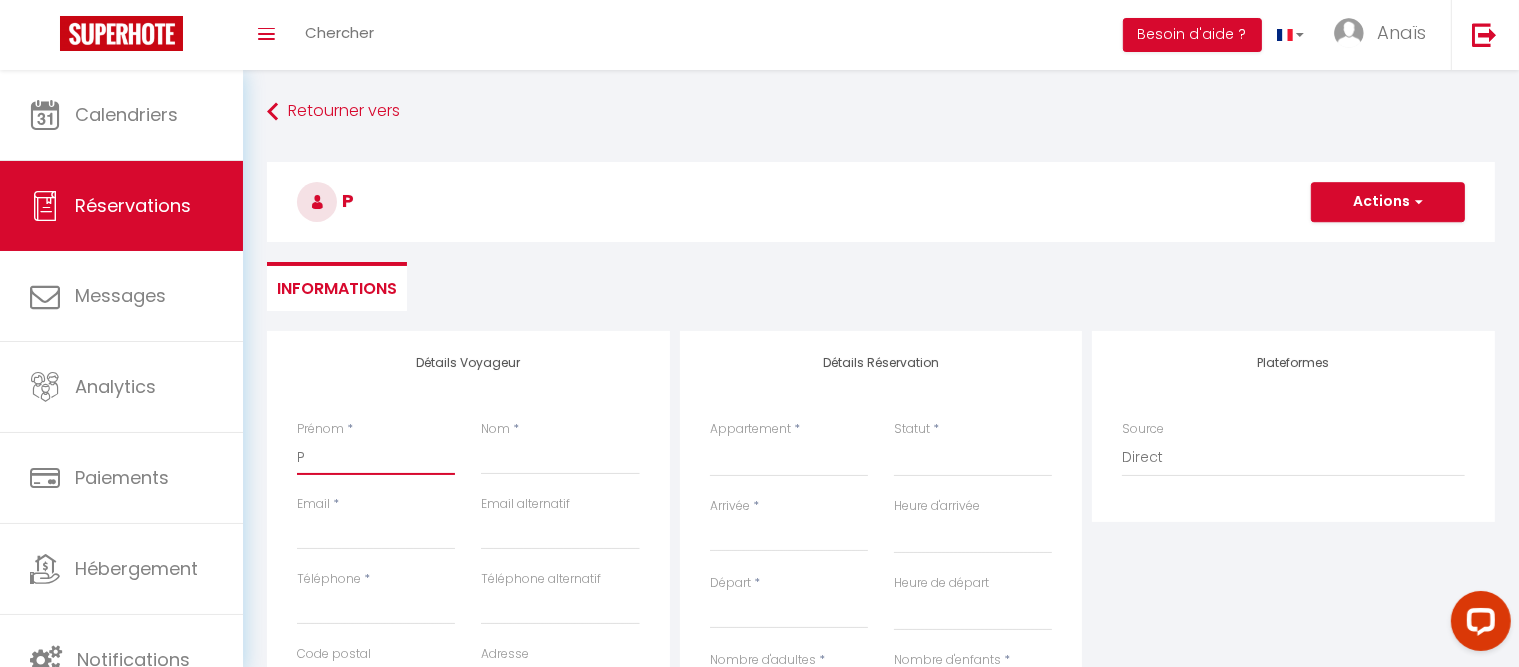 select 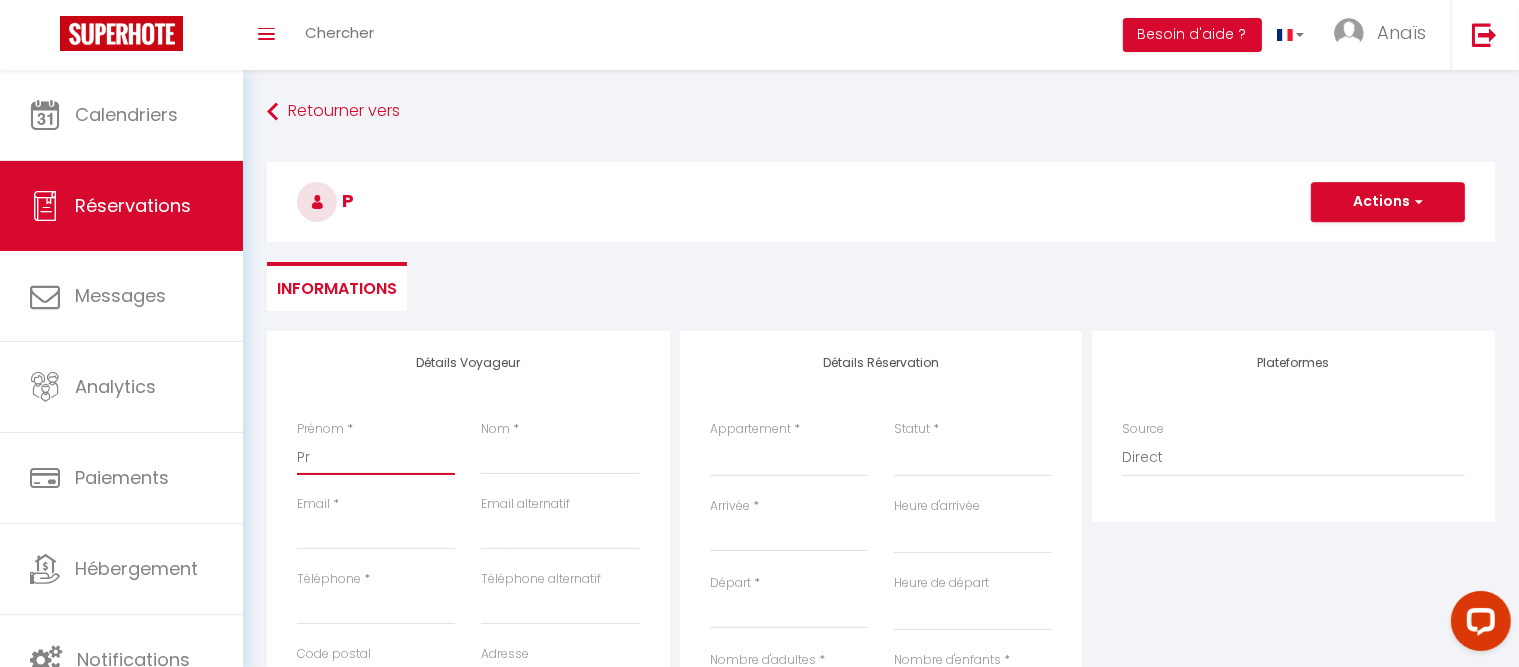 select 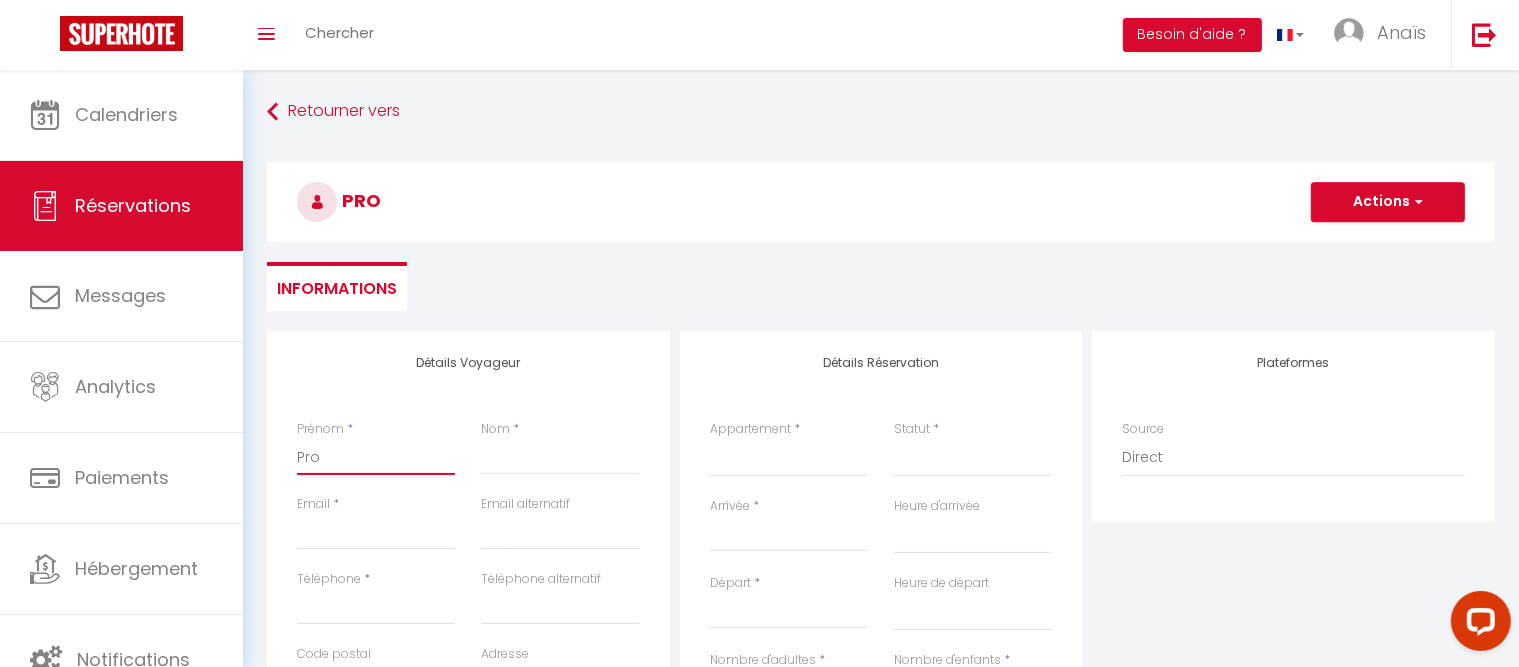 select 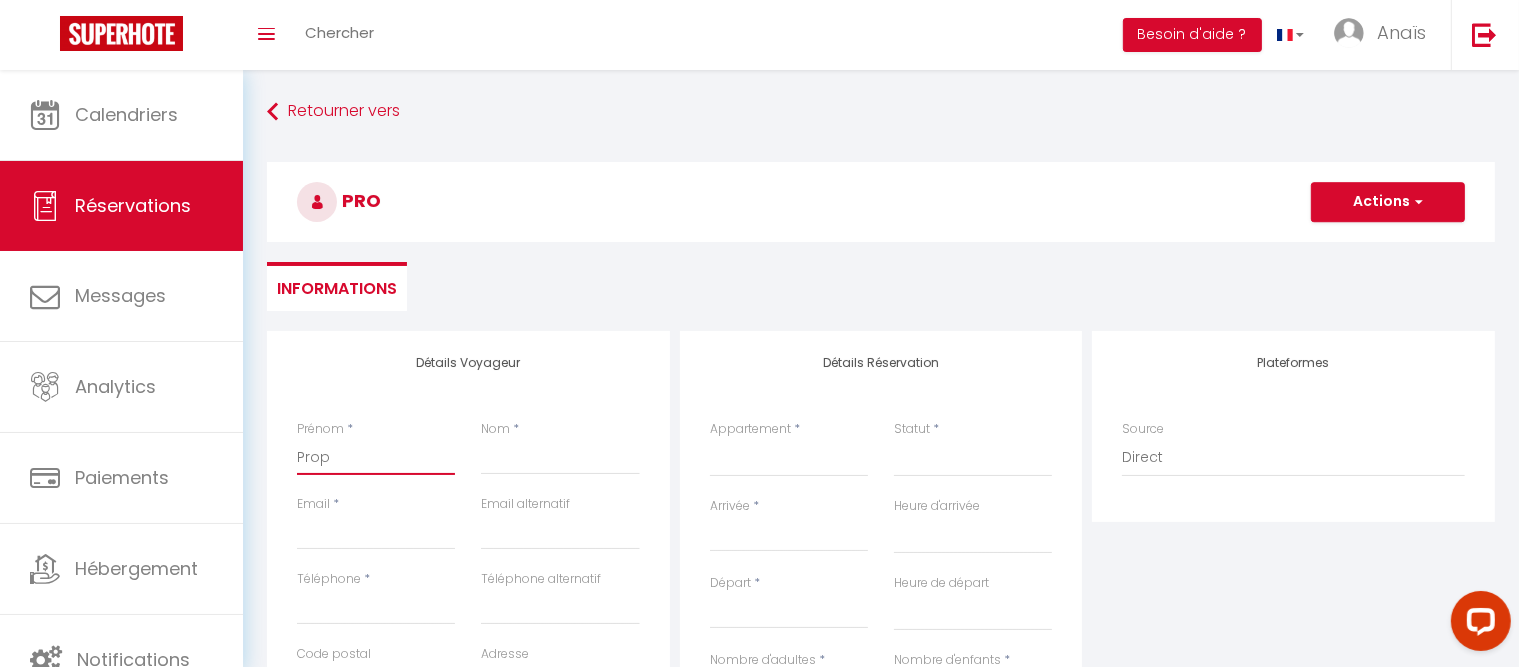 select 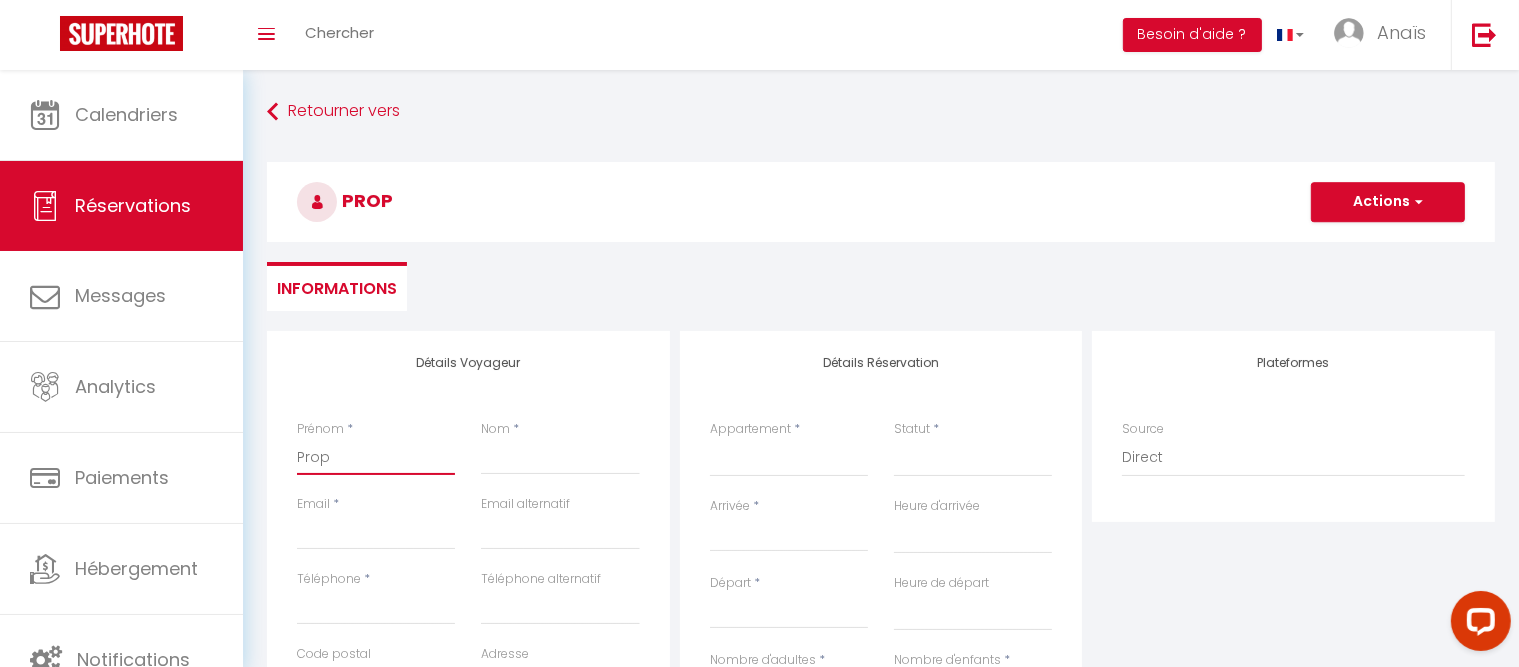 type on "Propr" 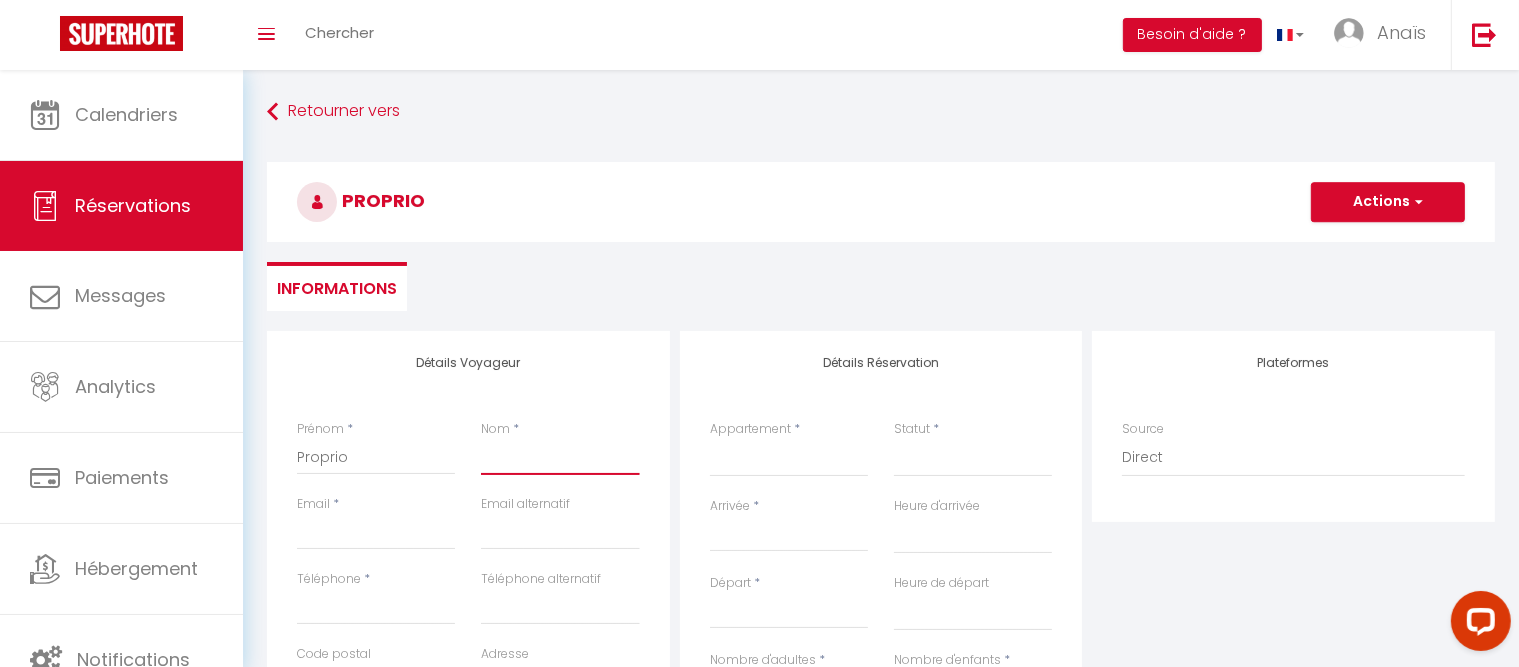 click on "Nom" at bounding box center [560, 457] 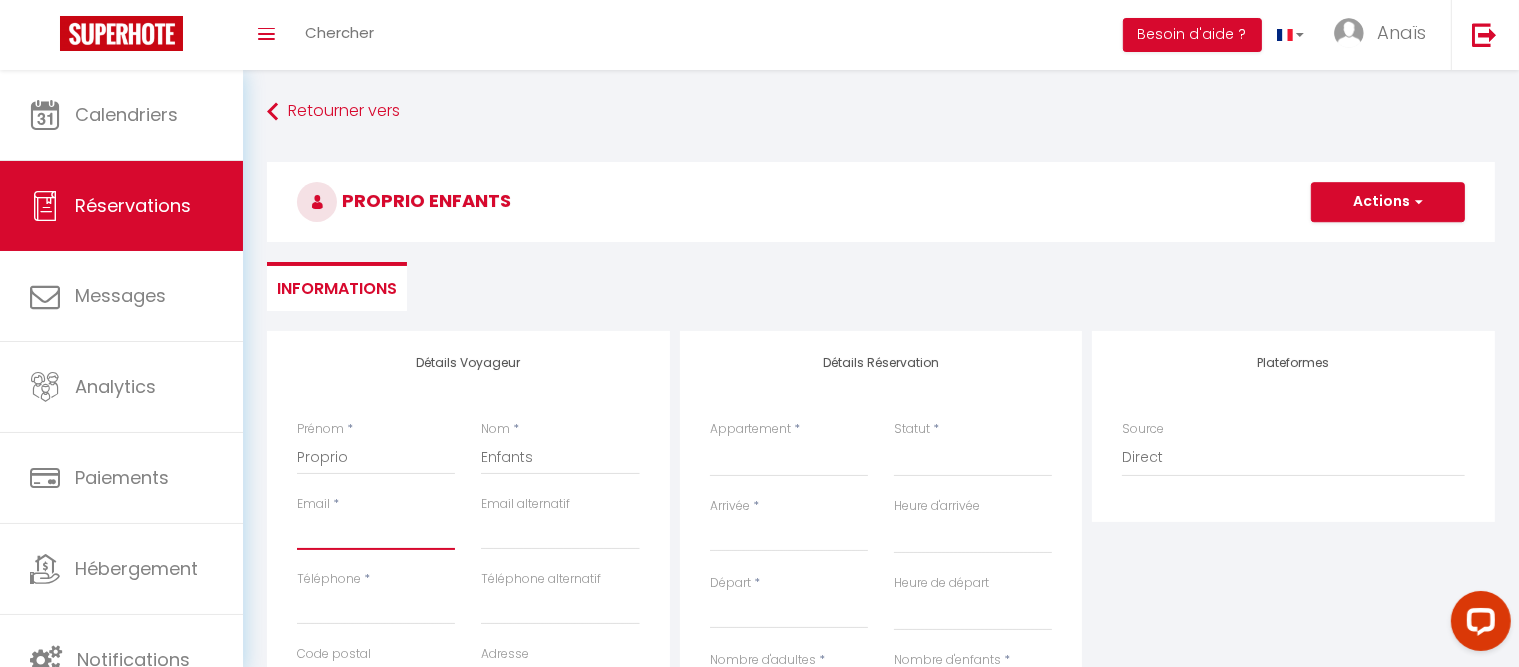 click on "Email client" at bounding box center [376, 532] 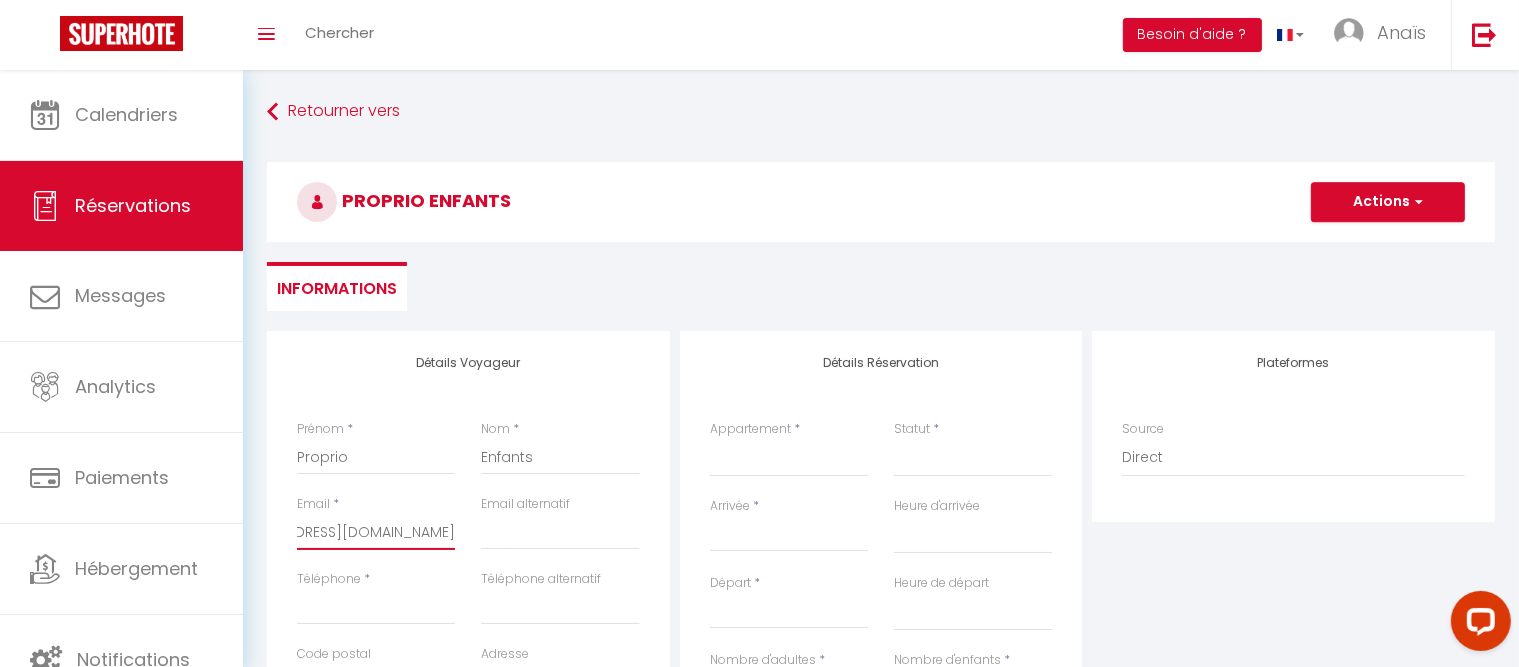 scroll, scrollTop: 0, scrollLeft: 140, axis: horizontal 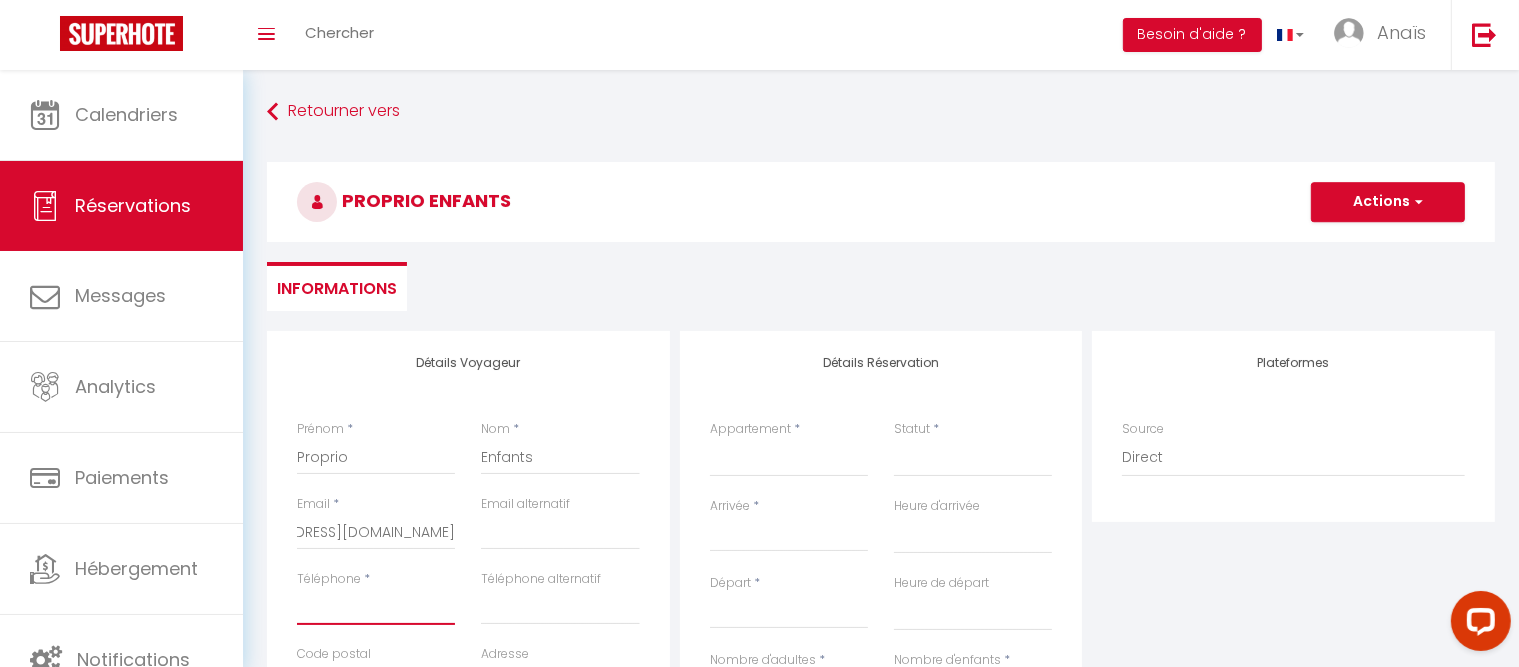 click on "Téléphone" at bounding box center [376, 607] 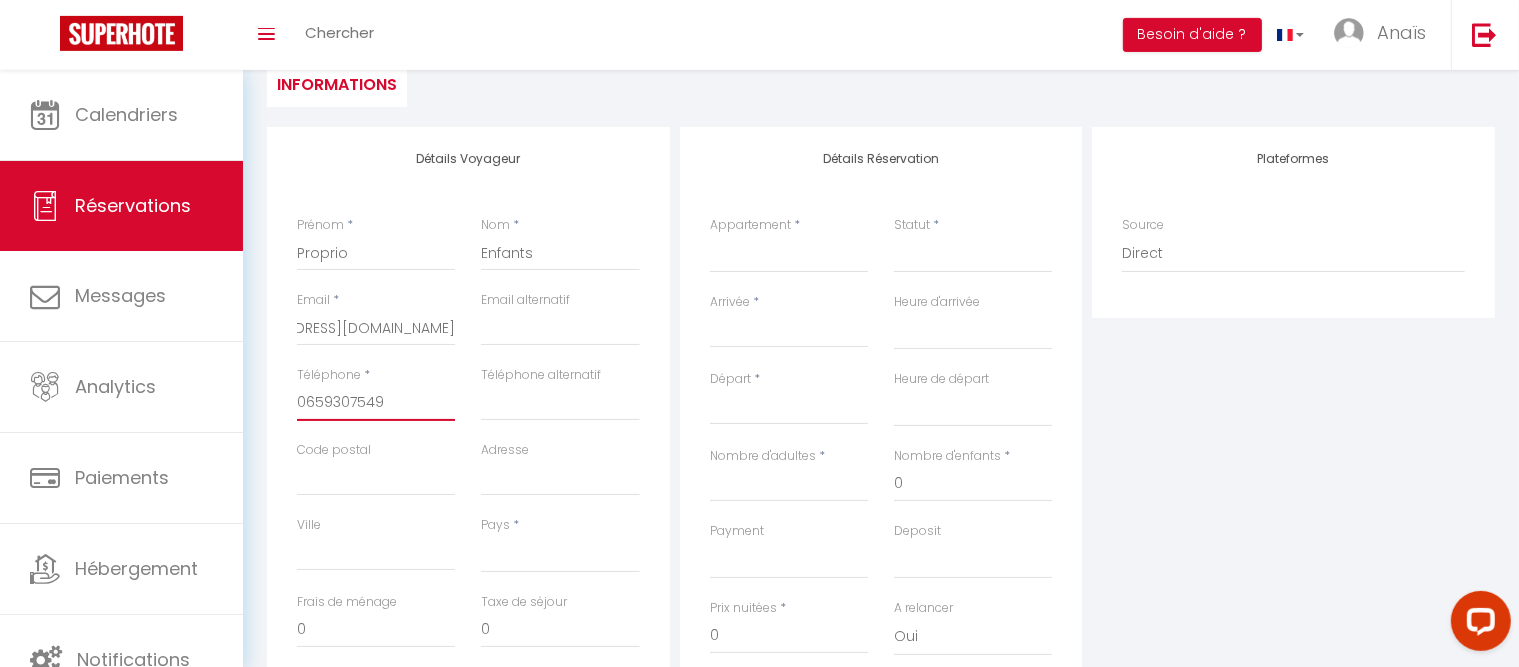 scroll, scrollTop: 226, scrollLeft: 0, axis: vertical 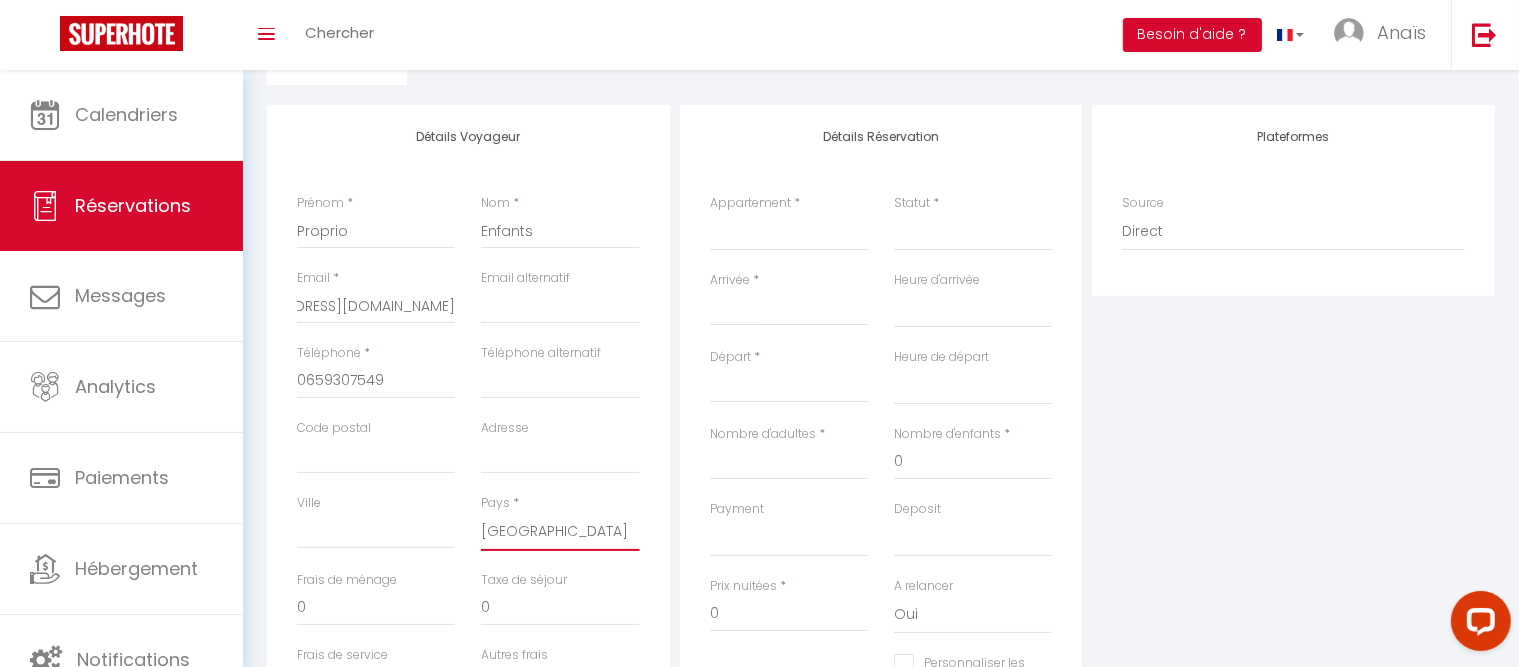 click on "[GEOGRAPHIC_DATA]" at bounding box center [0, 0] 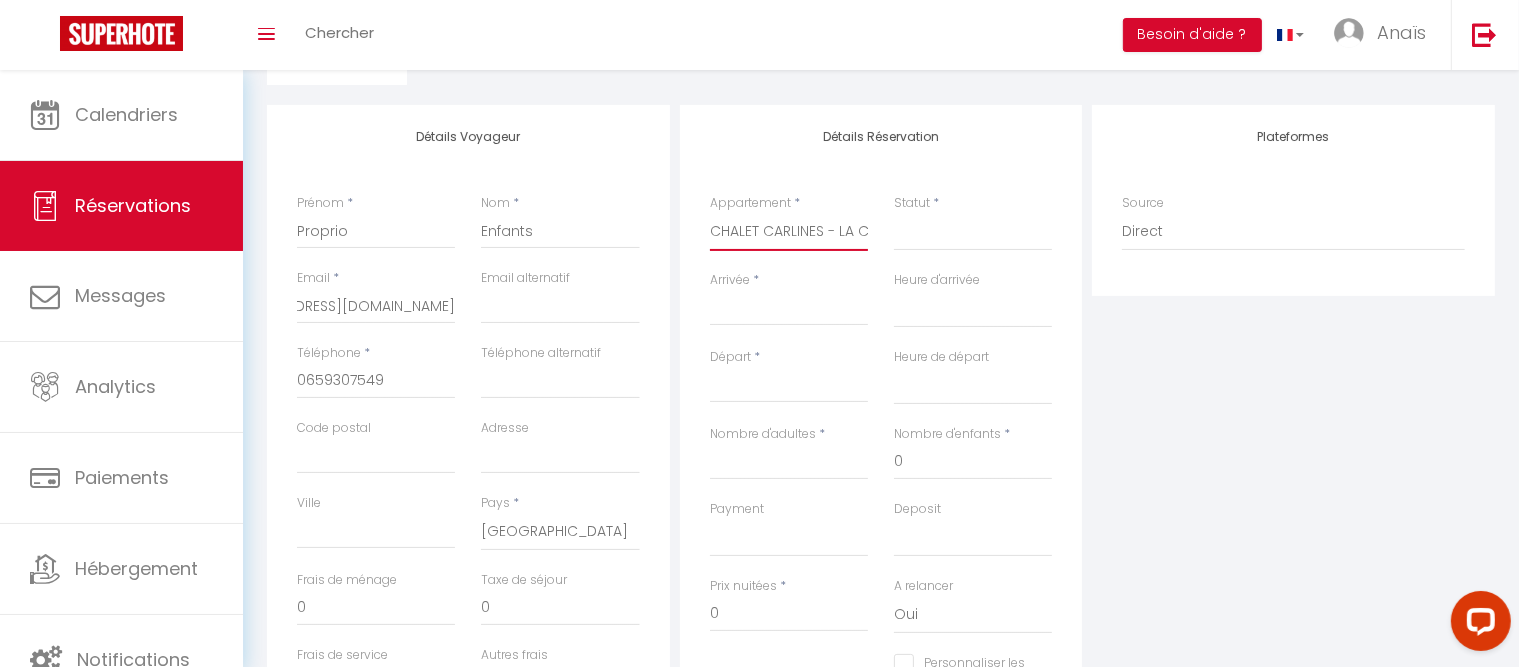 click on "CHALET CARLINES - LA CLUSAZ" at bounding box center [0, 0] 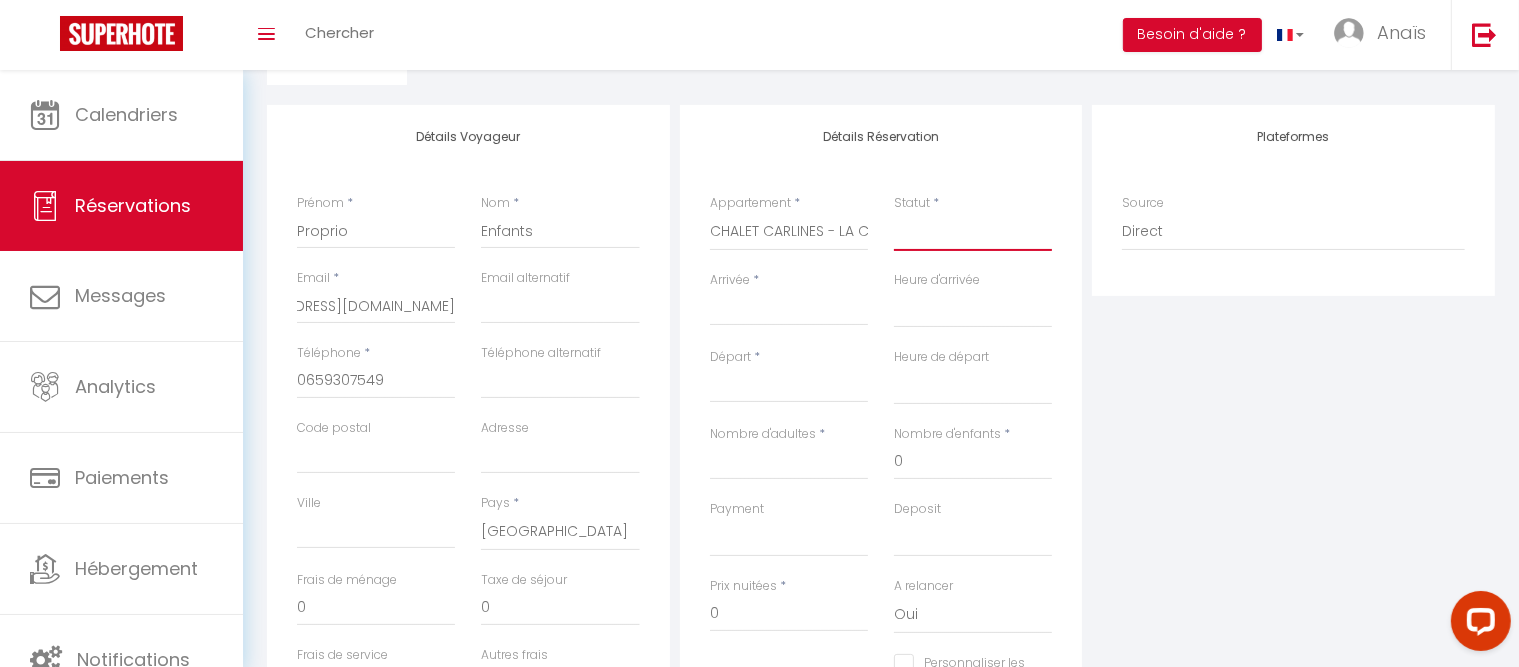 click on "Confirmé Non Confirmé [PERSON_NAME] par le voyageur No Show Request" at bounding box center [973, 232] 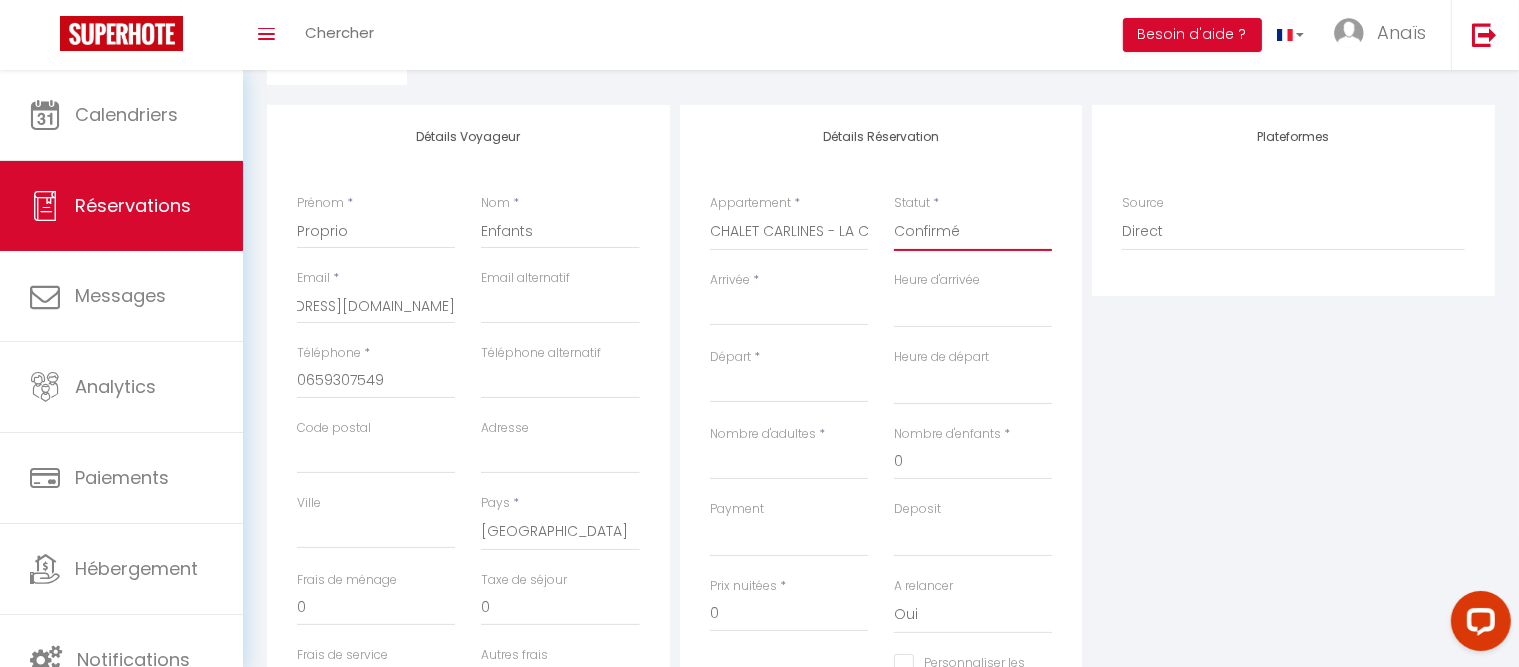 click on "Confirmé" at bounding box center (0, 0) 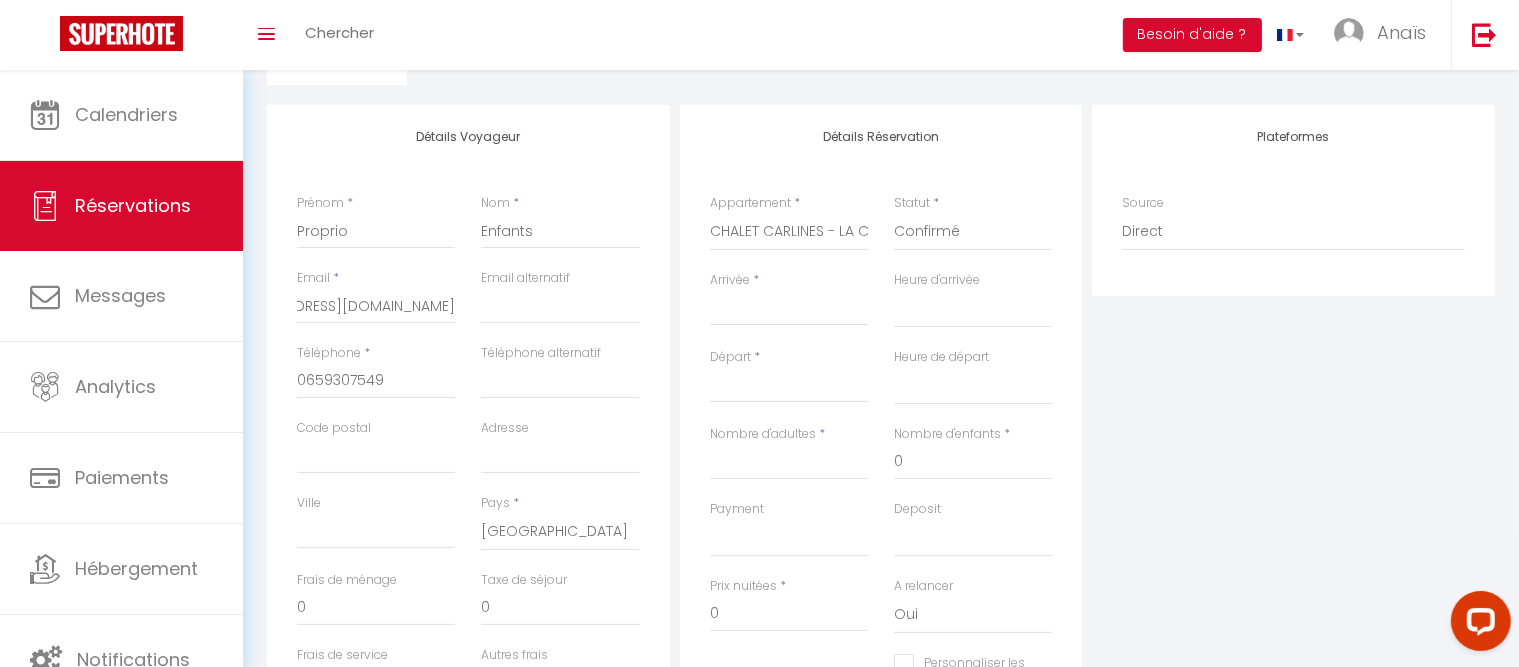 click on "Arrivée" at bounding box center [789, 310] 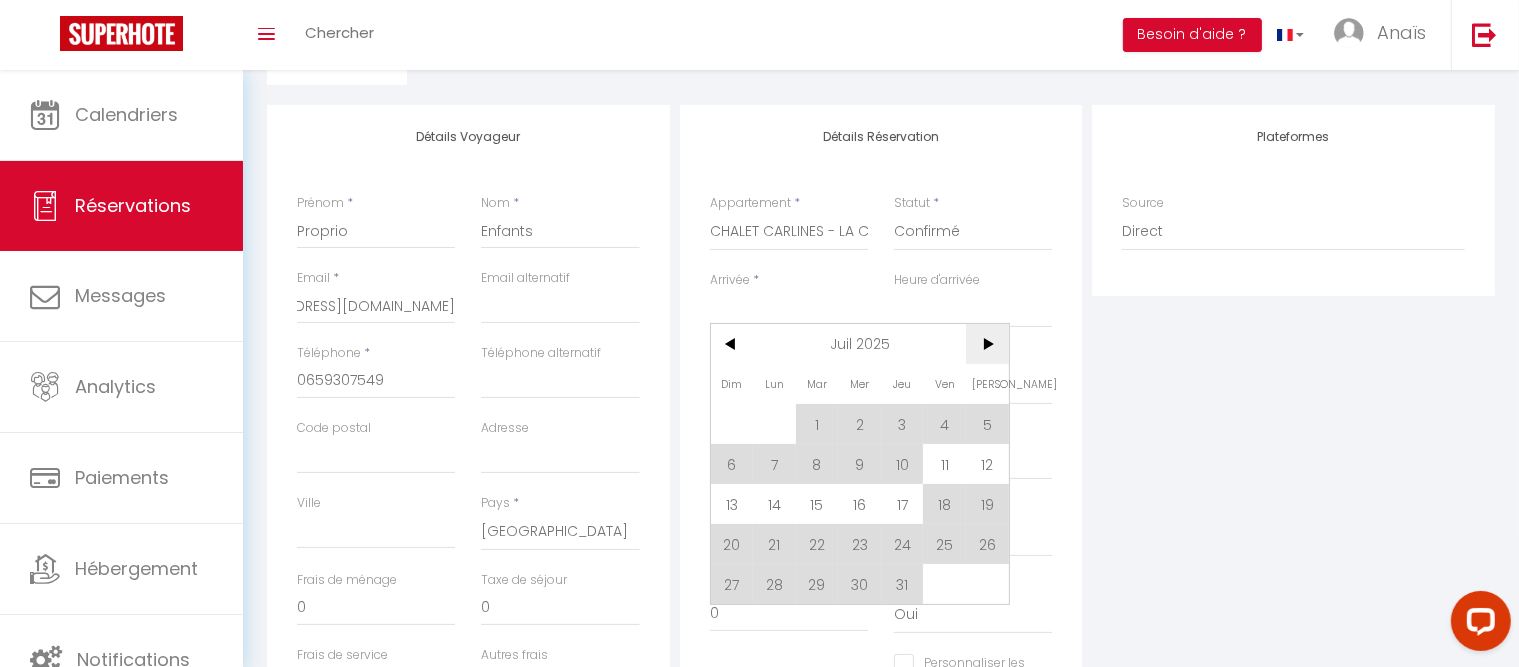 click on ">" at bounding box center (987, 344) 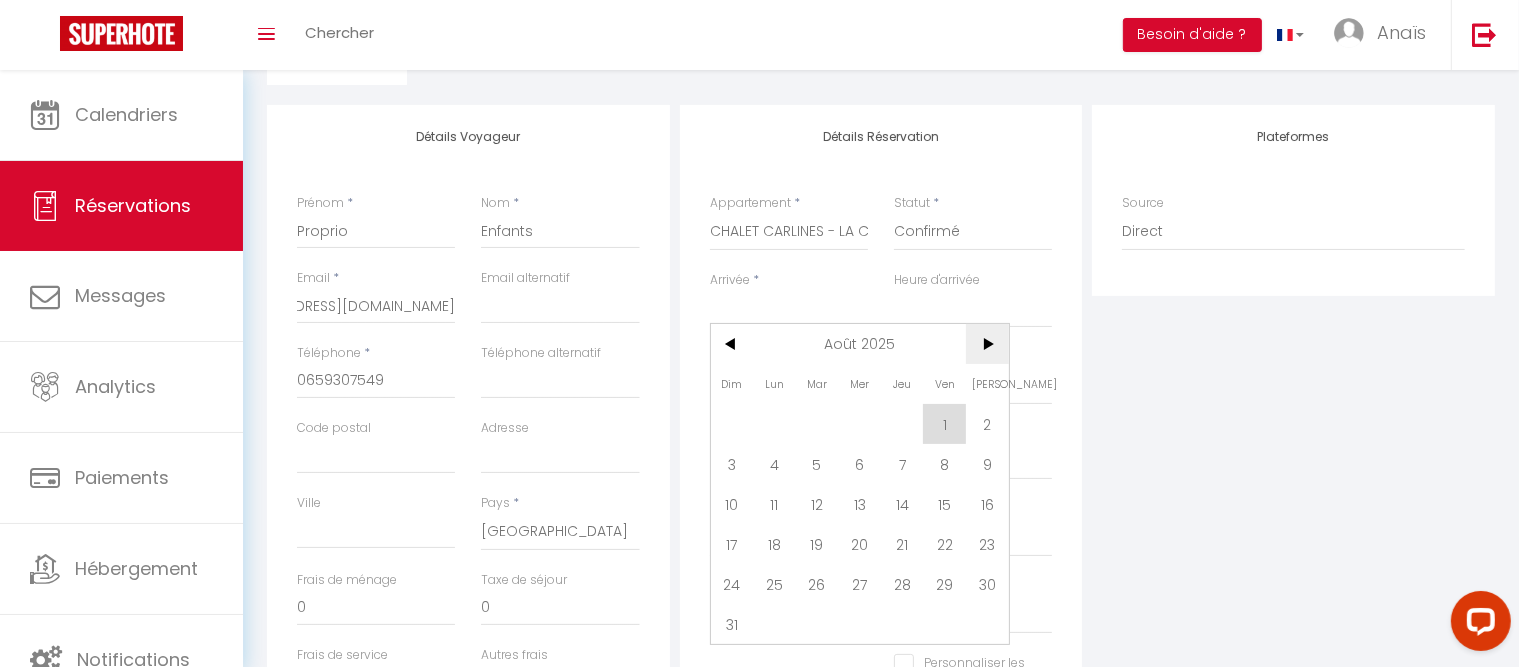 click on ">" at bounding box center [987, 344] 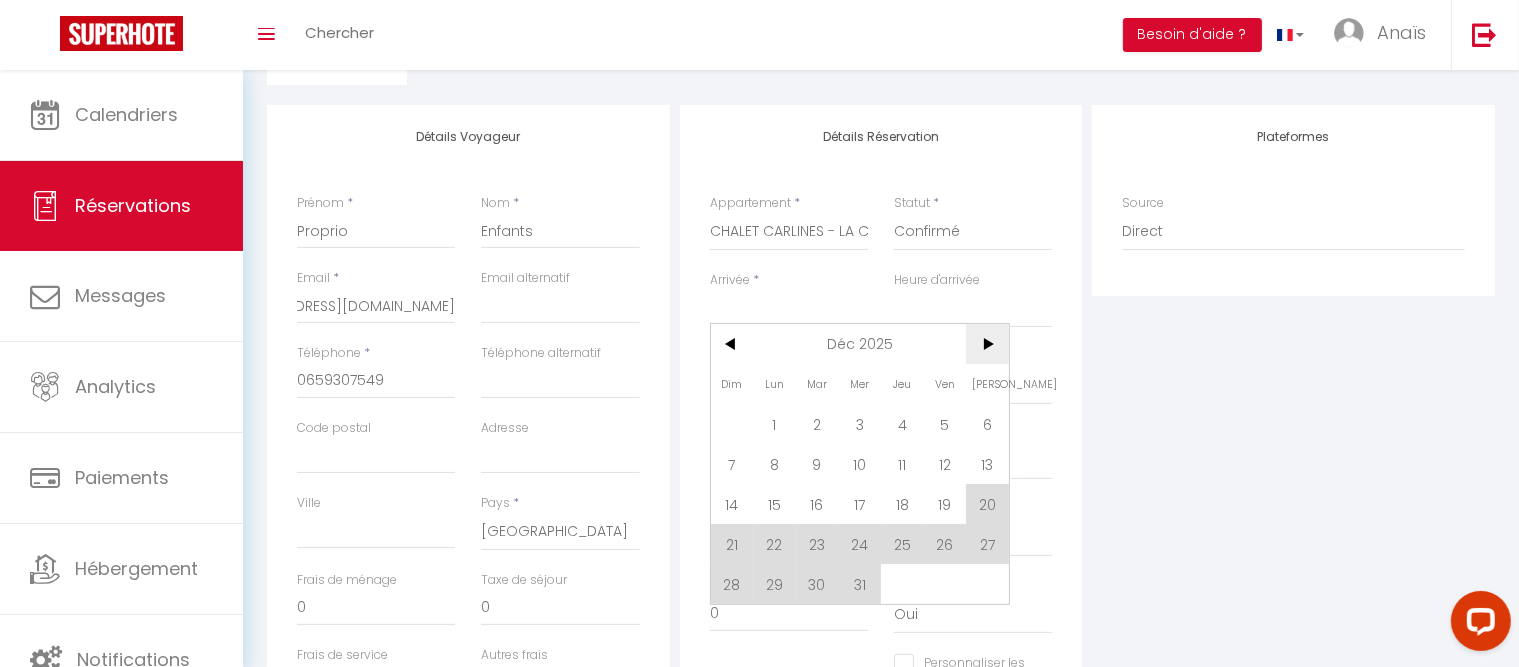 click on ">" at bounding box center [987, 344] 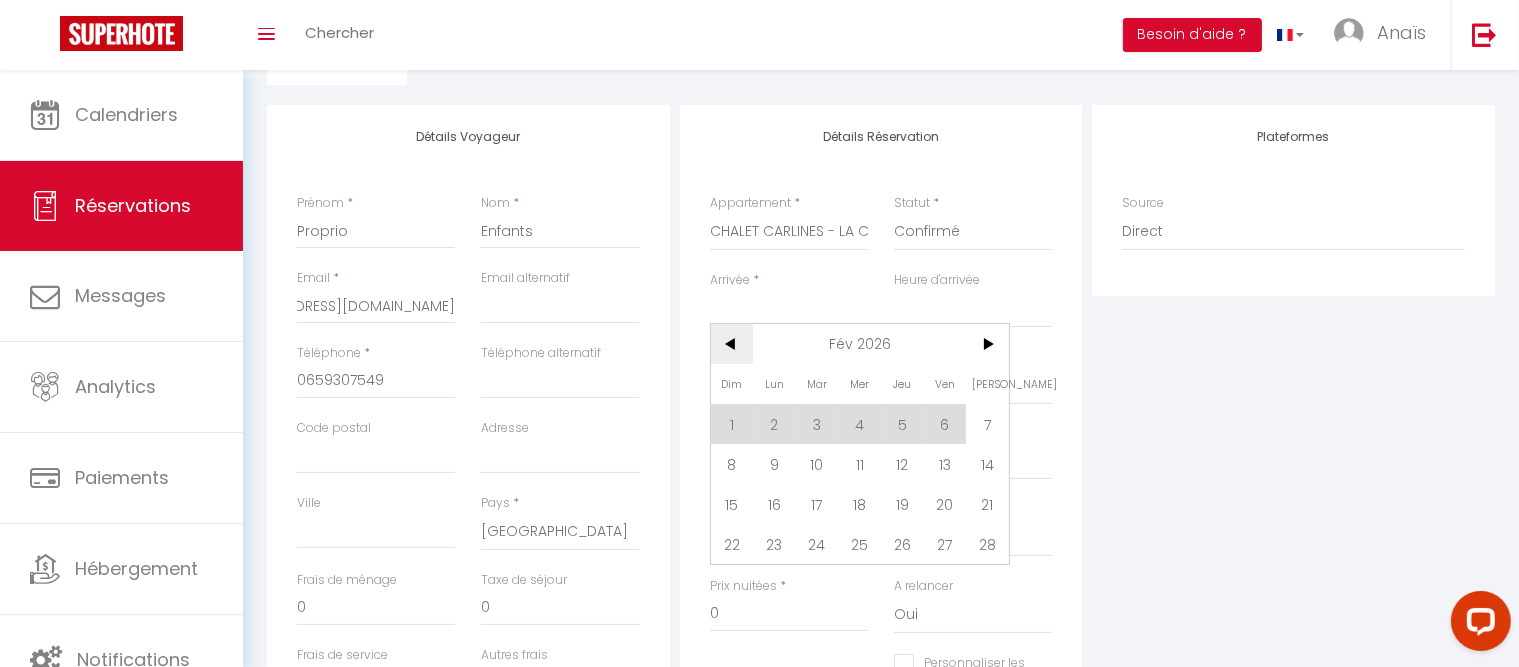 click on "<" at bounding box center (732, 344) 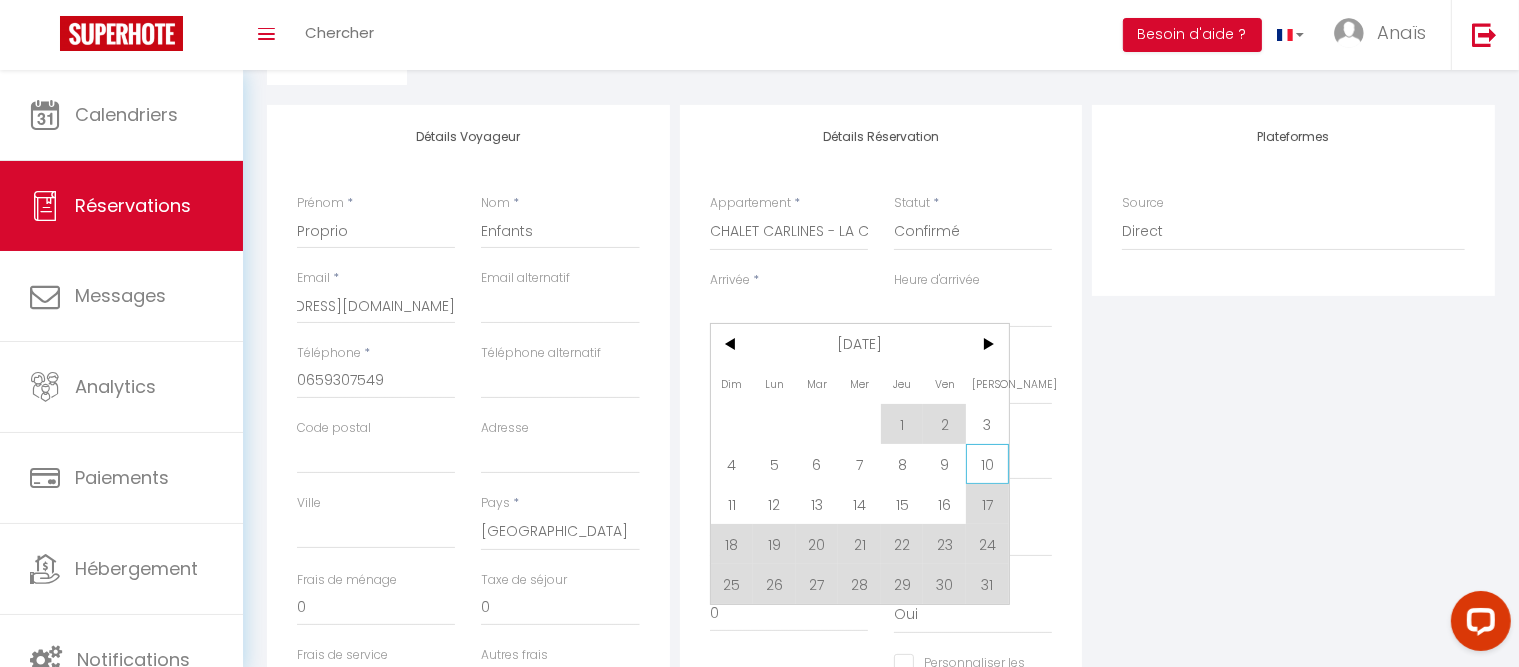 click on "10" at bounding box center (987, 464) 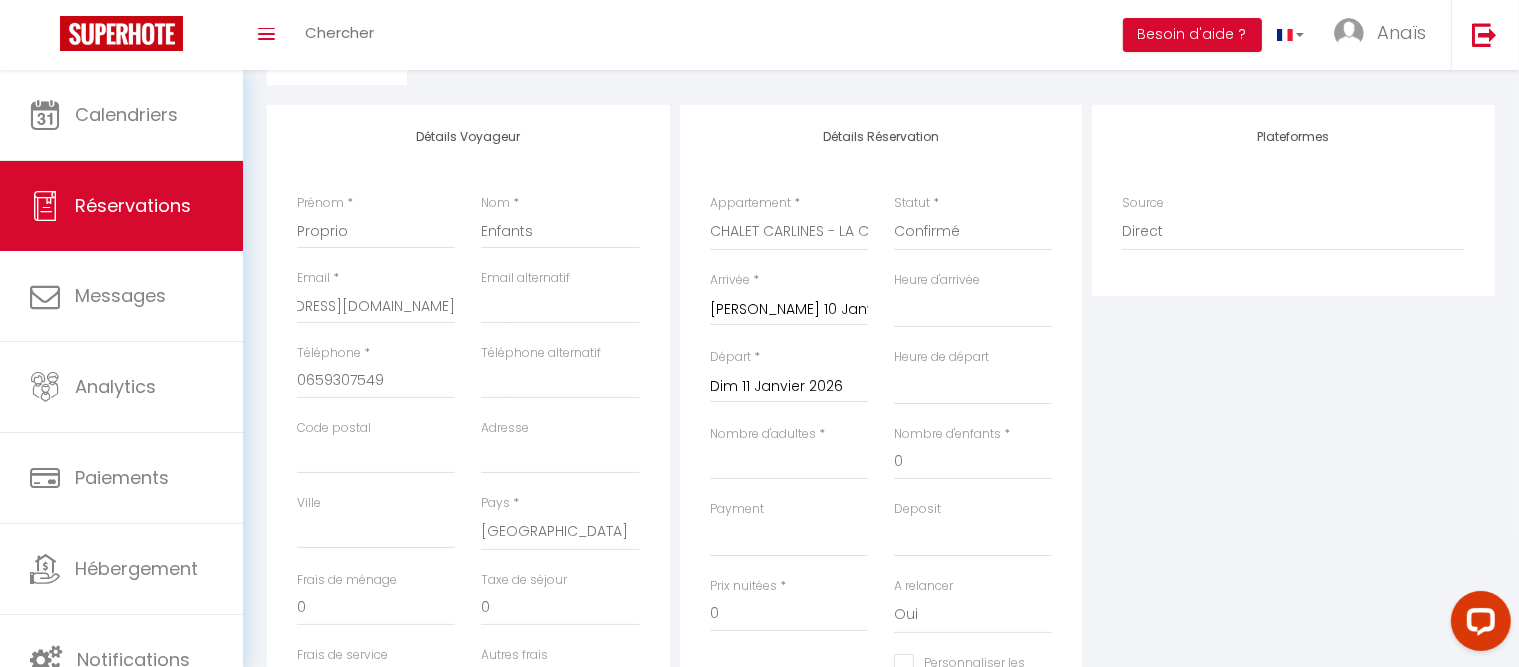 click on "Dim 11 Janvier 2026" at bounding box center [789, 387] 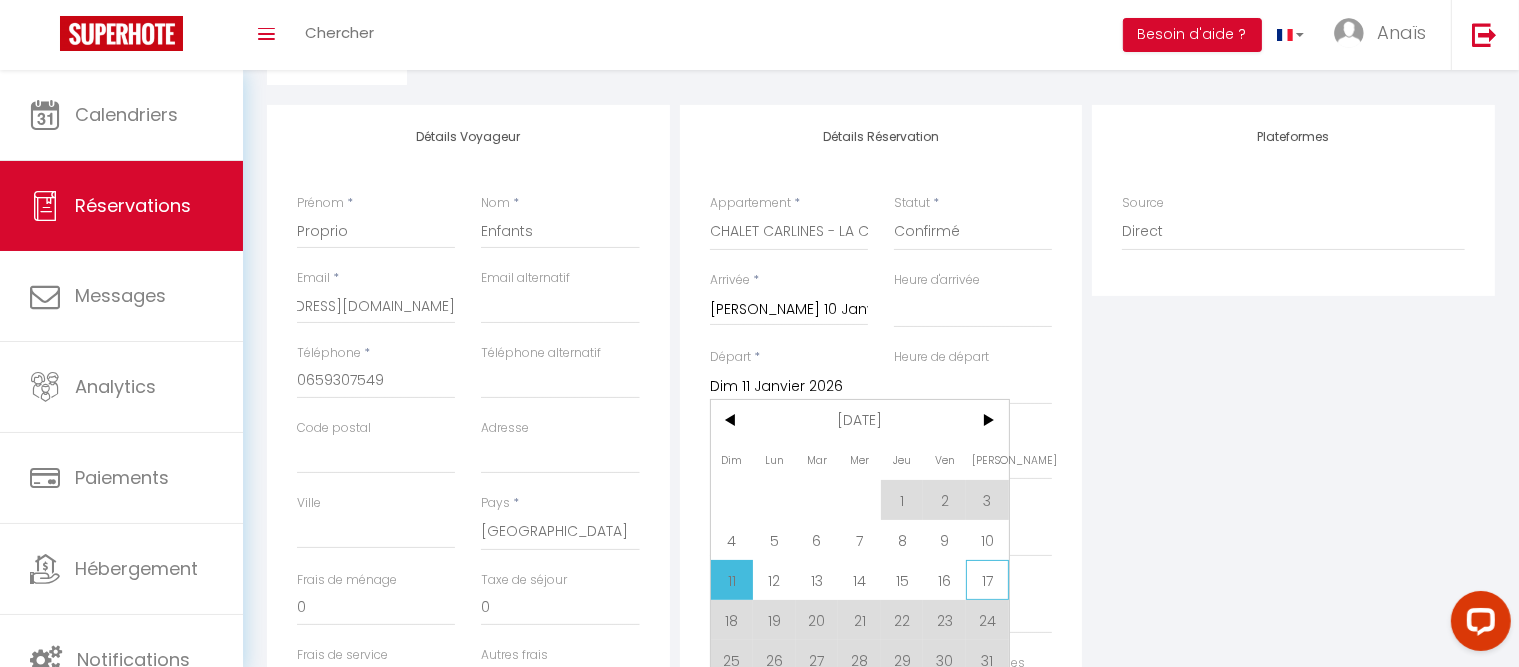 click on "17" at bounding box center [987, 580] 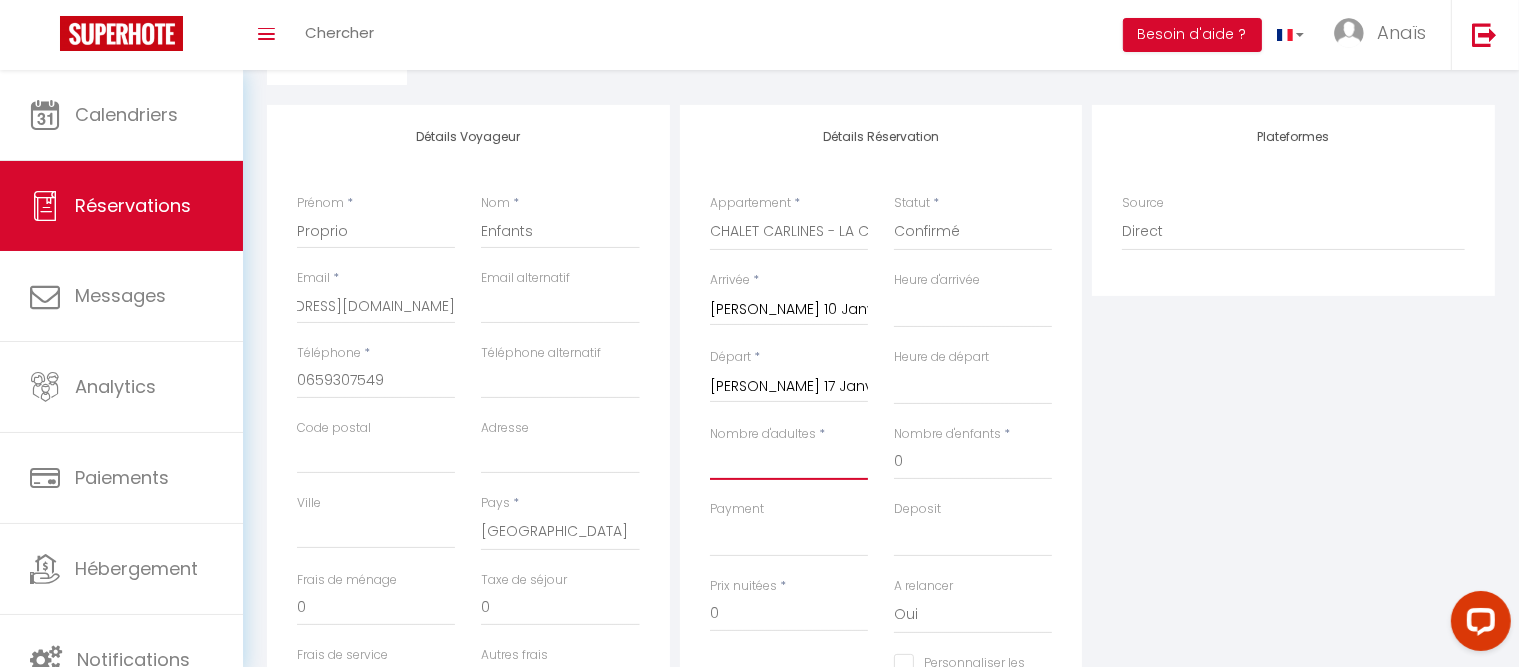 click on "Nombre d'adultes" at bounding box center (789, 462) 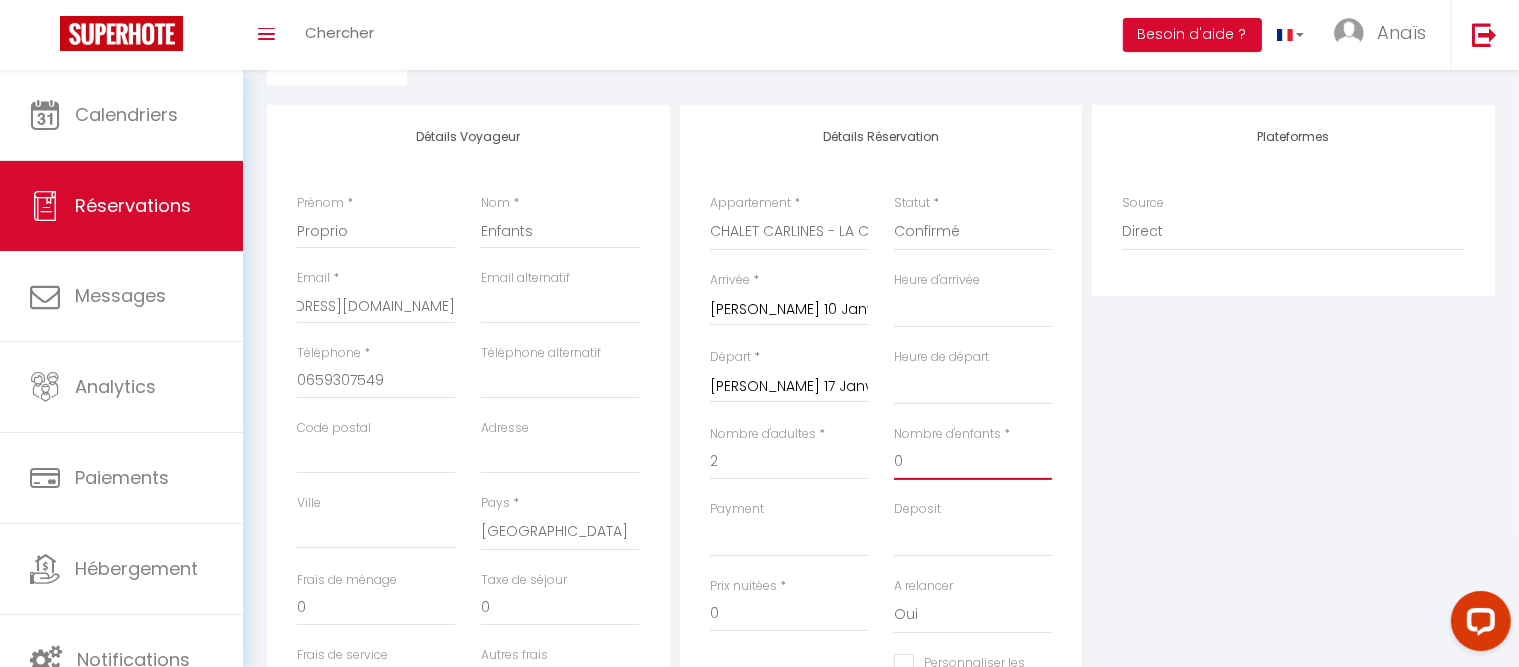 click on "0" at bounding box center [973, 462] 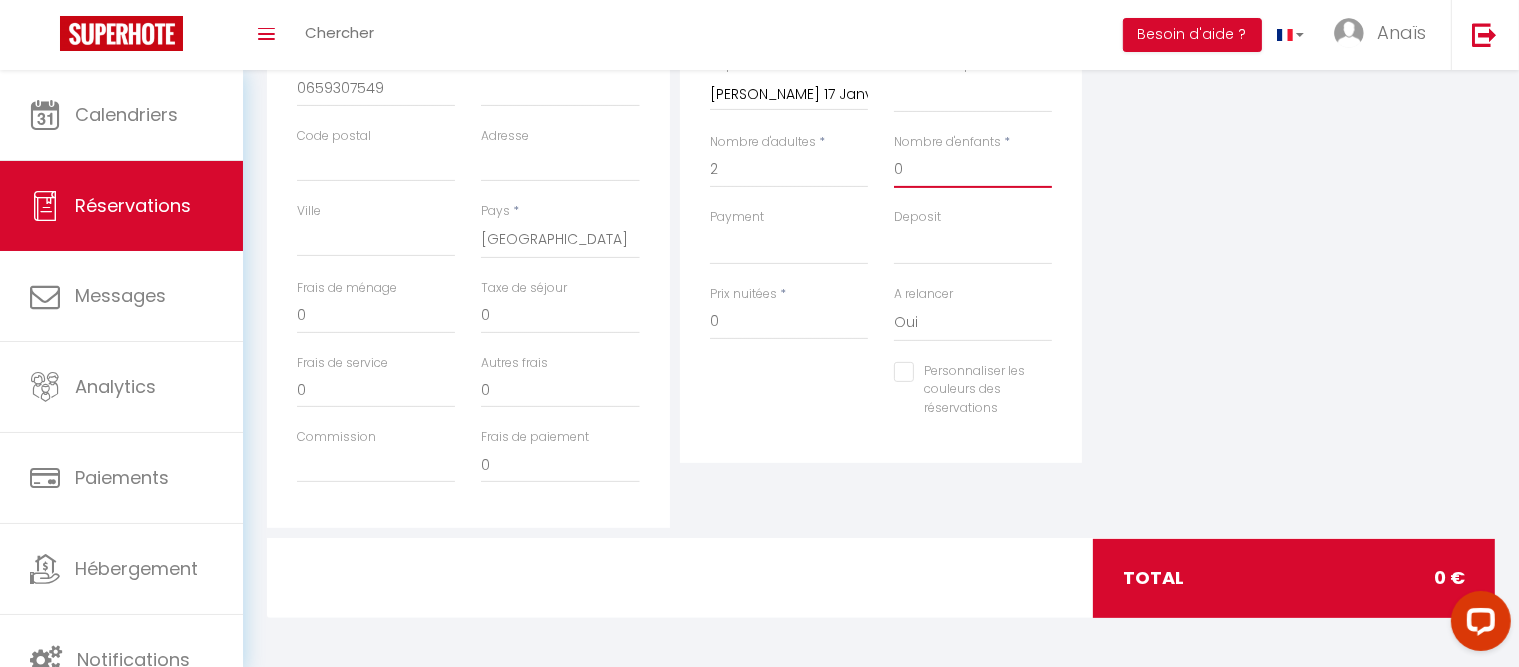 scroll, scrollTop: 0, scrollLeft: 0, axis: both 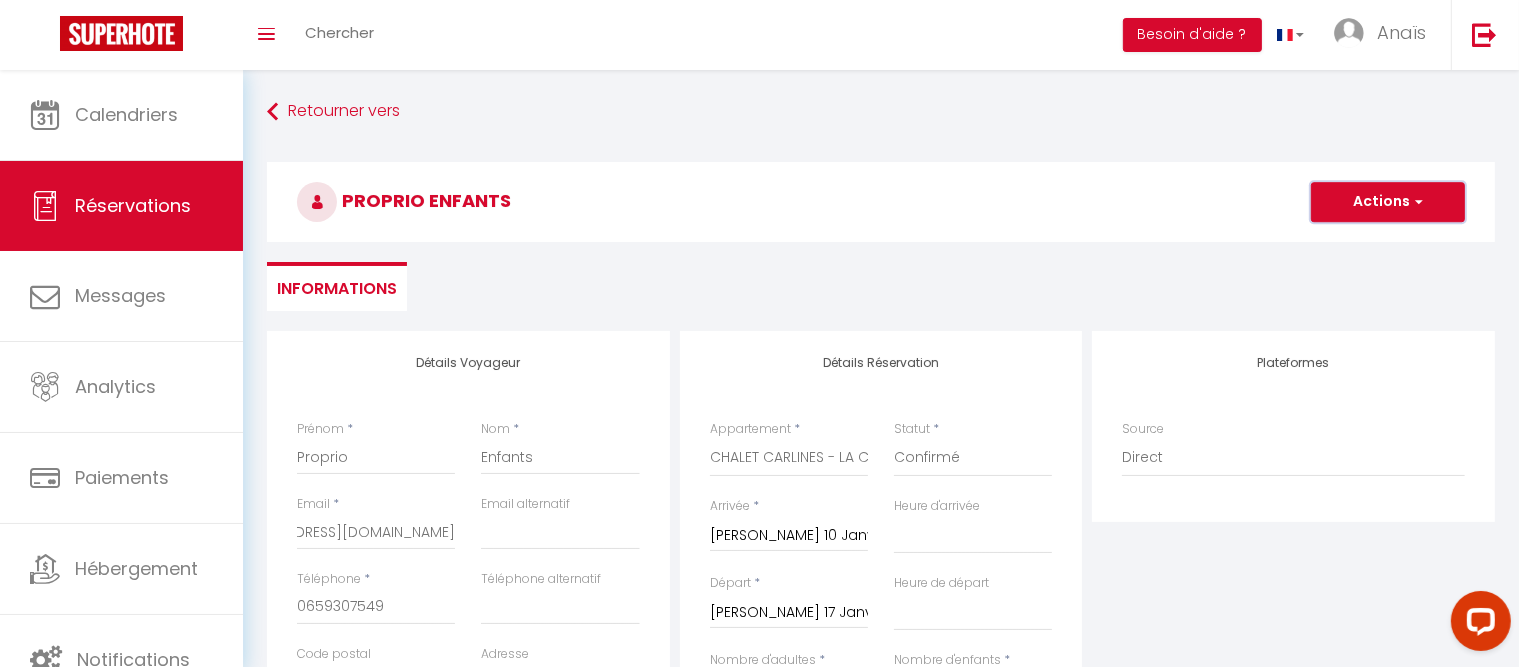 click on "Actions" at bounding box center (1388, 202) 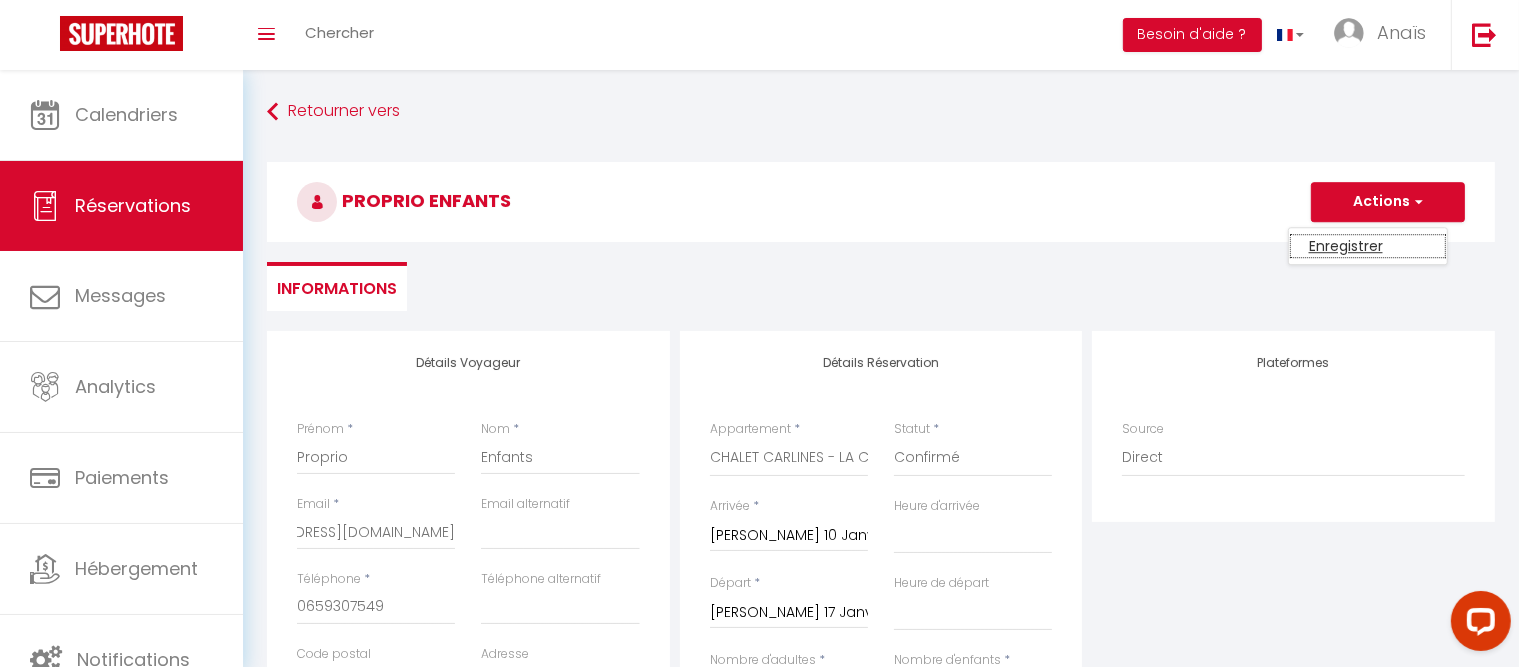 click on "Enregistrer" at bounding box center [1368, 246] 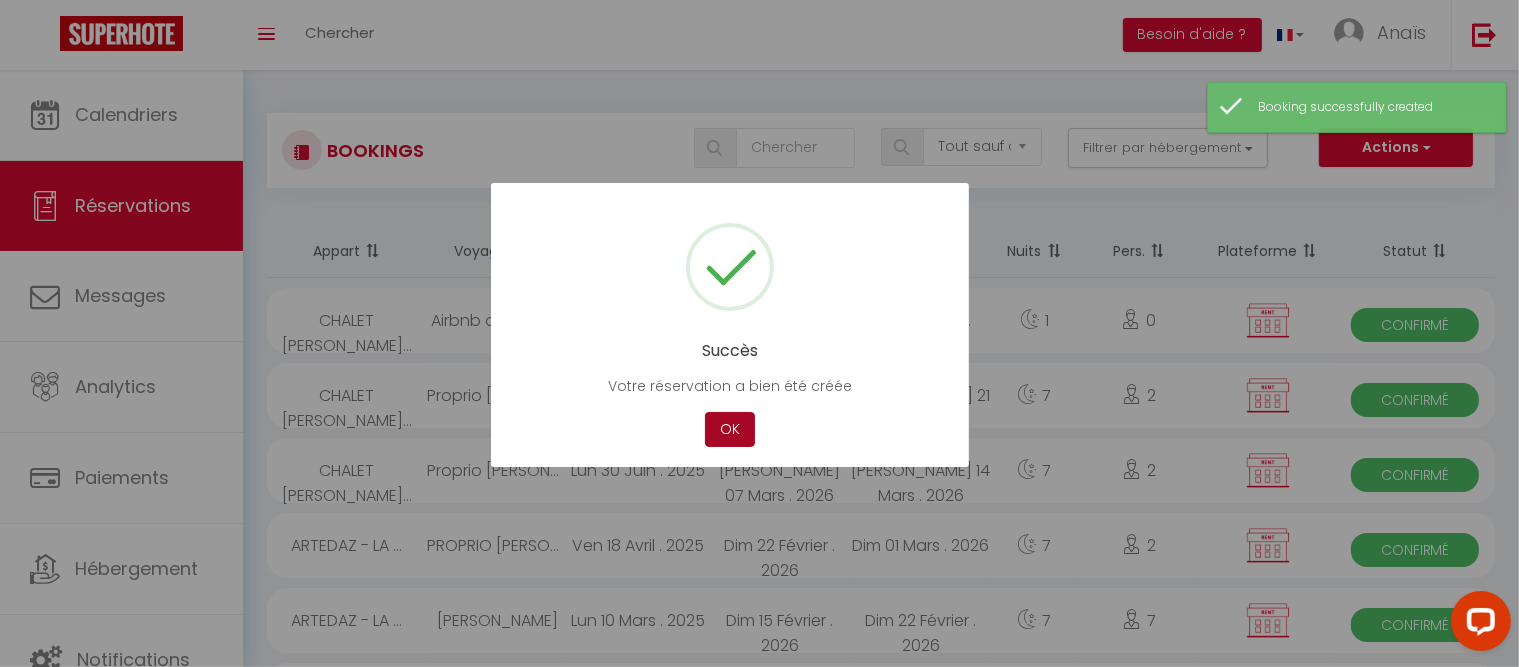 click on "OK" at bounding box center [730, 429] 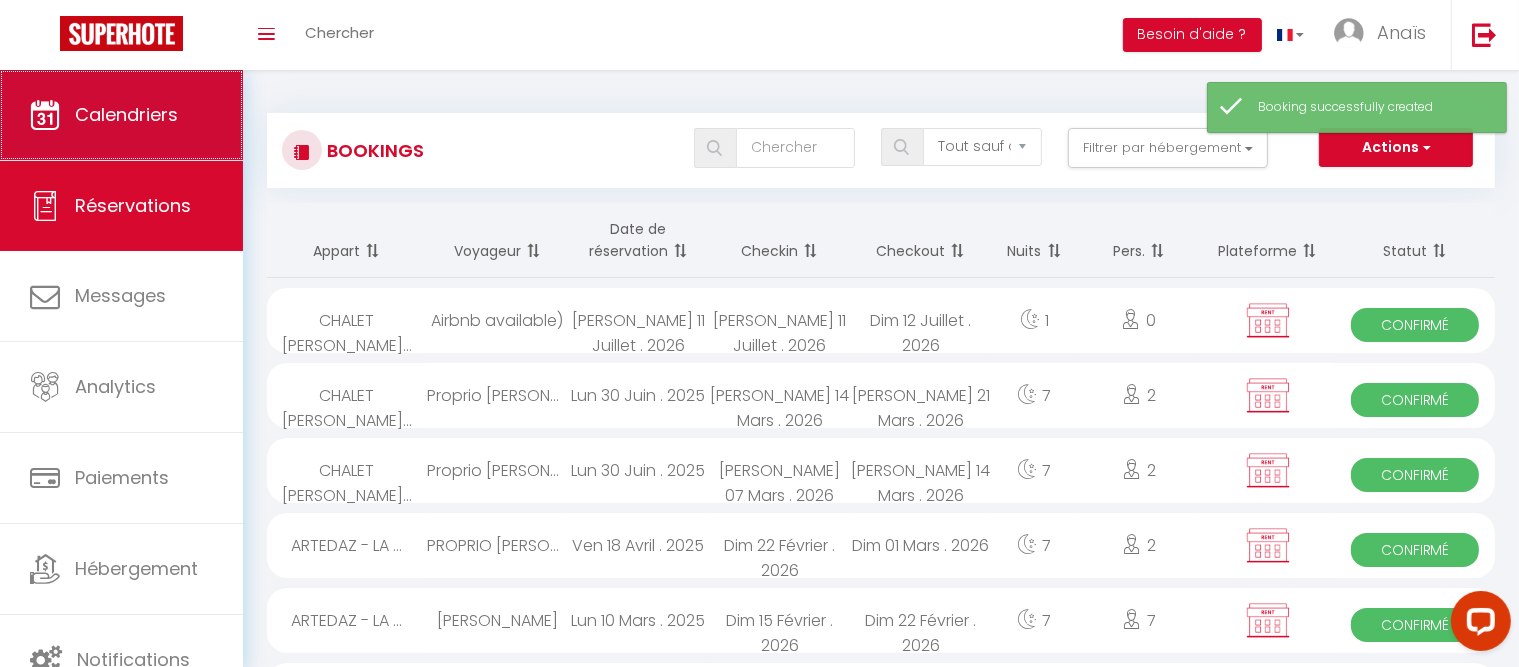 click on "Calendriers" at bounding box center [126, 114] 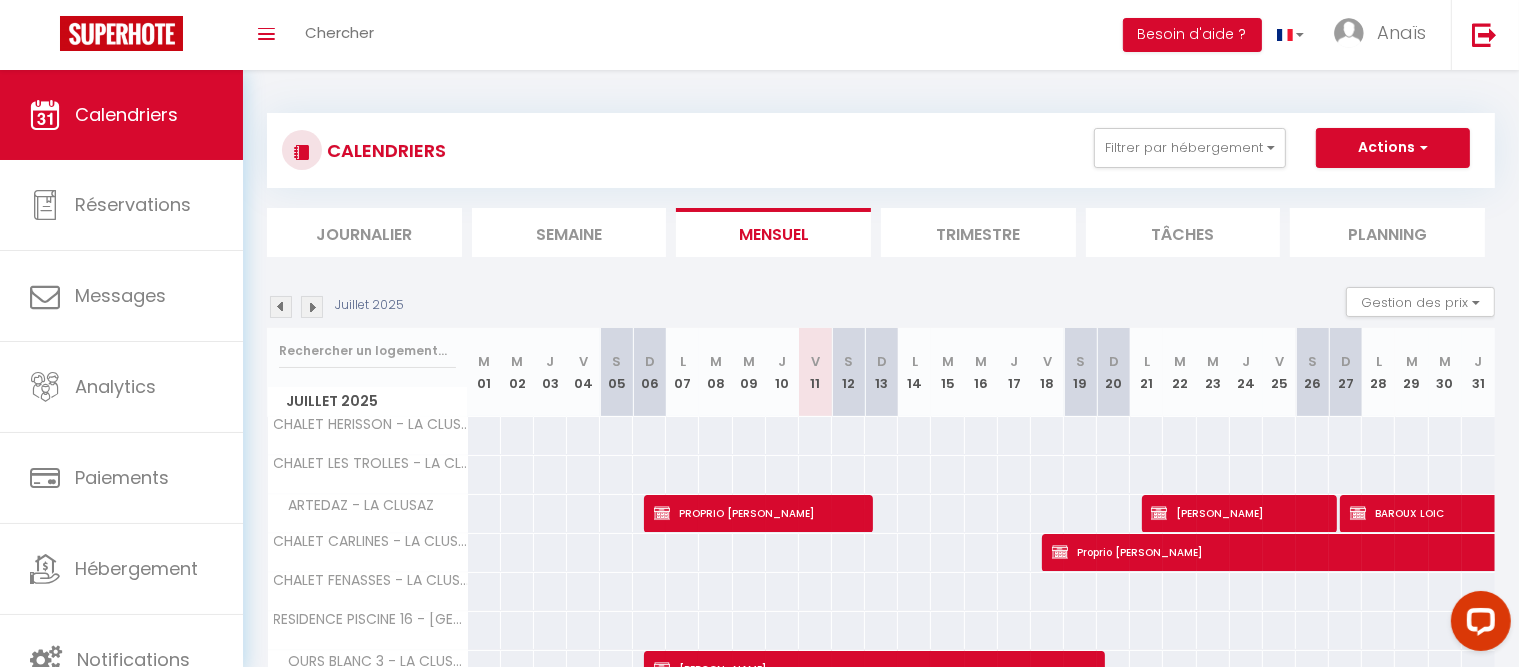 click on "Trimestre" at bounding box center (978, 232) 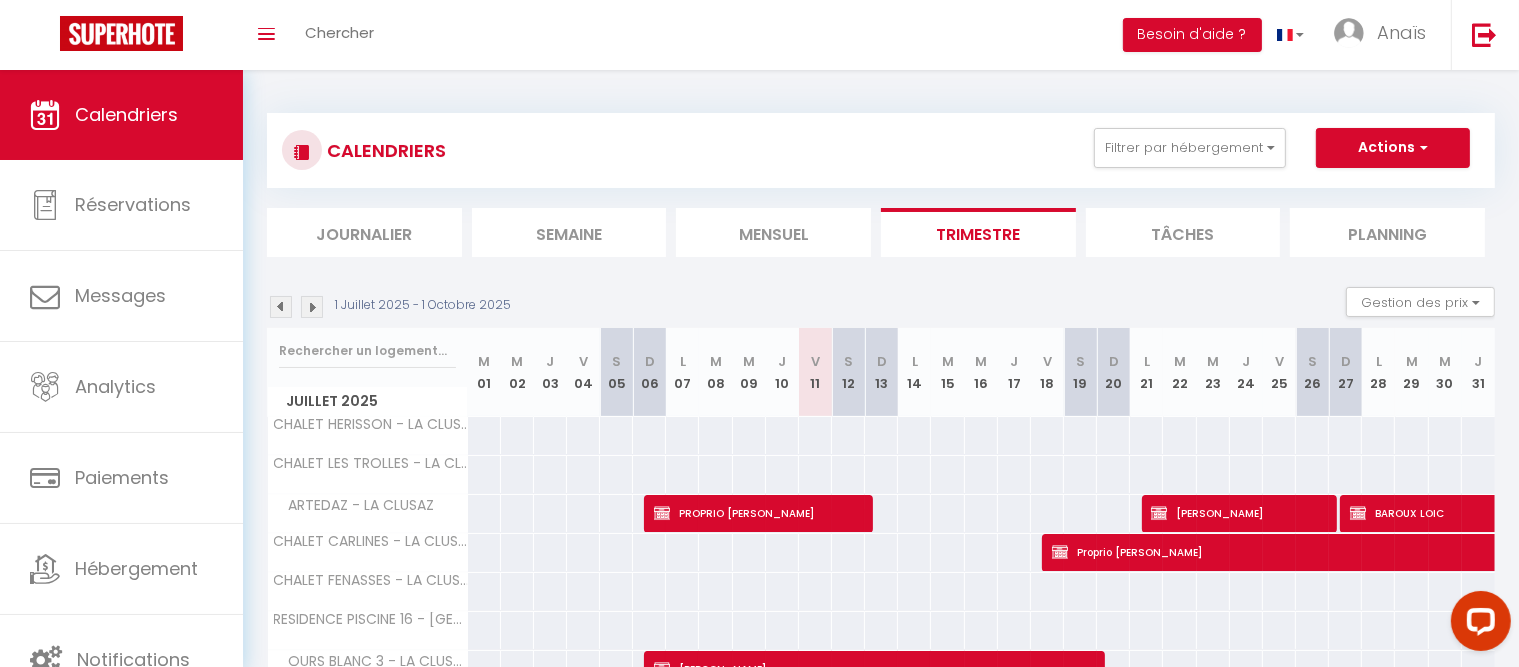 click at bounding box center [312, 307] 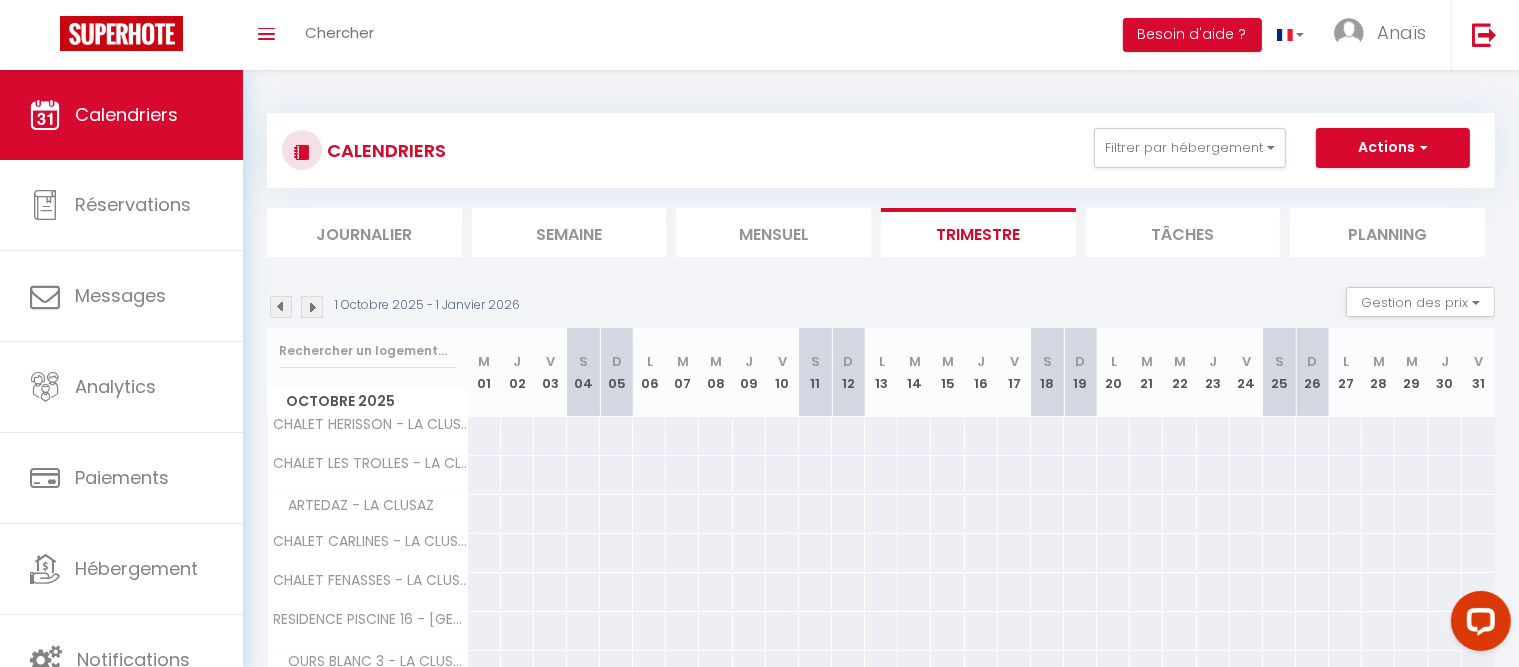click on "Mensuel" at bounding box center (773, 232) 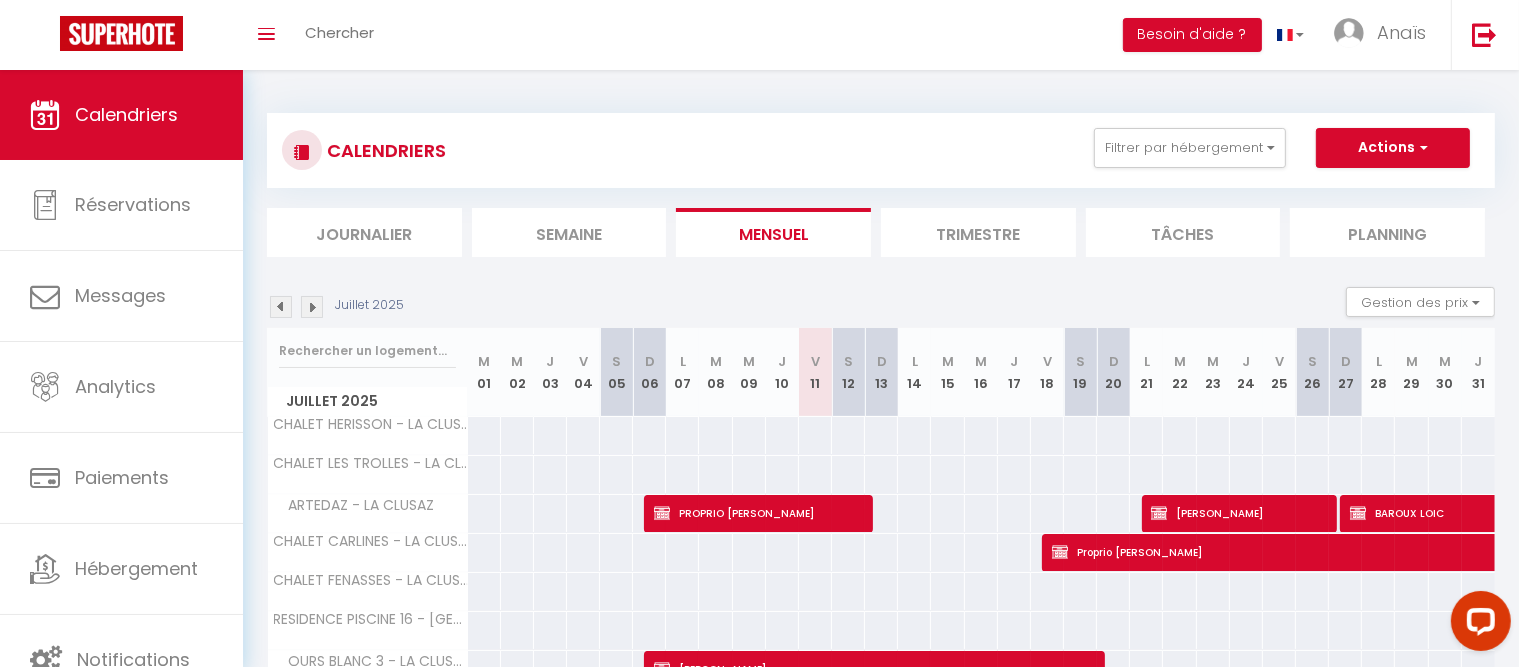 click at bounding box center [312, 307] 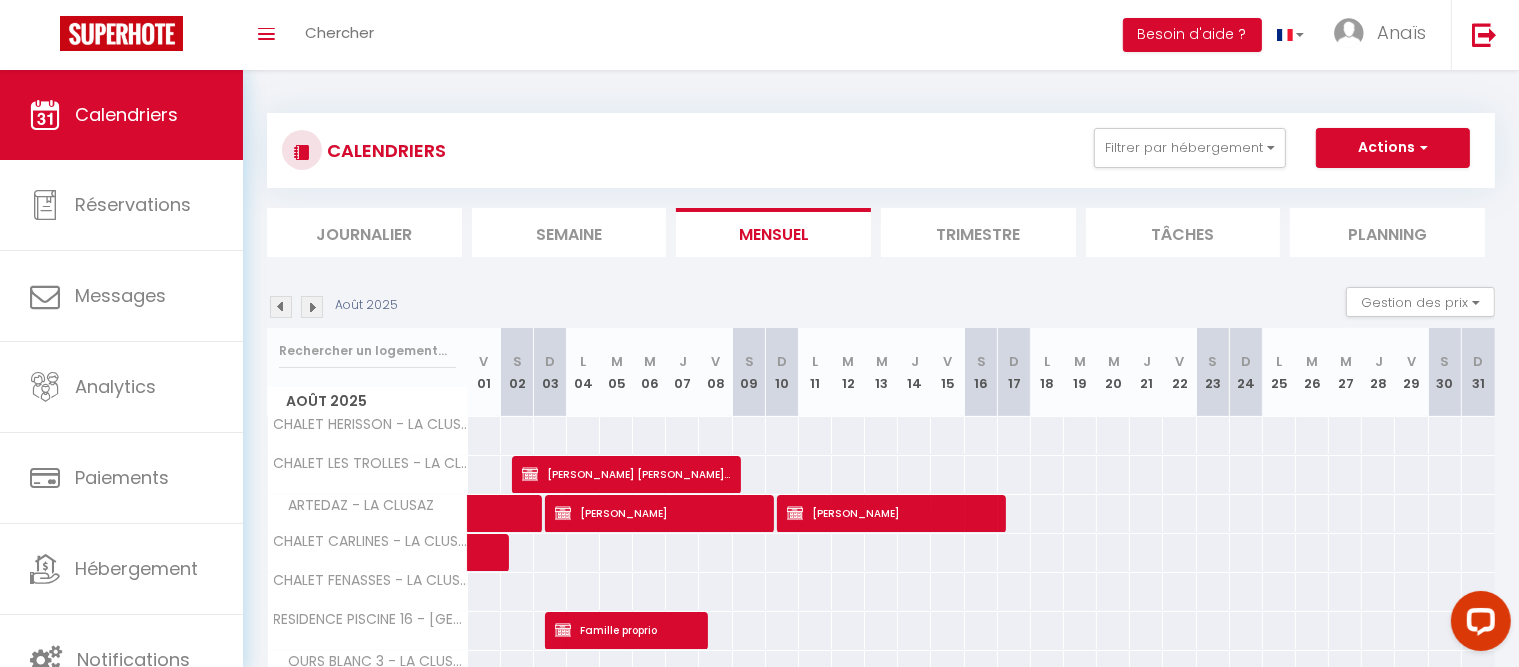 click at bounding box center [312, 307] 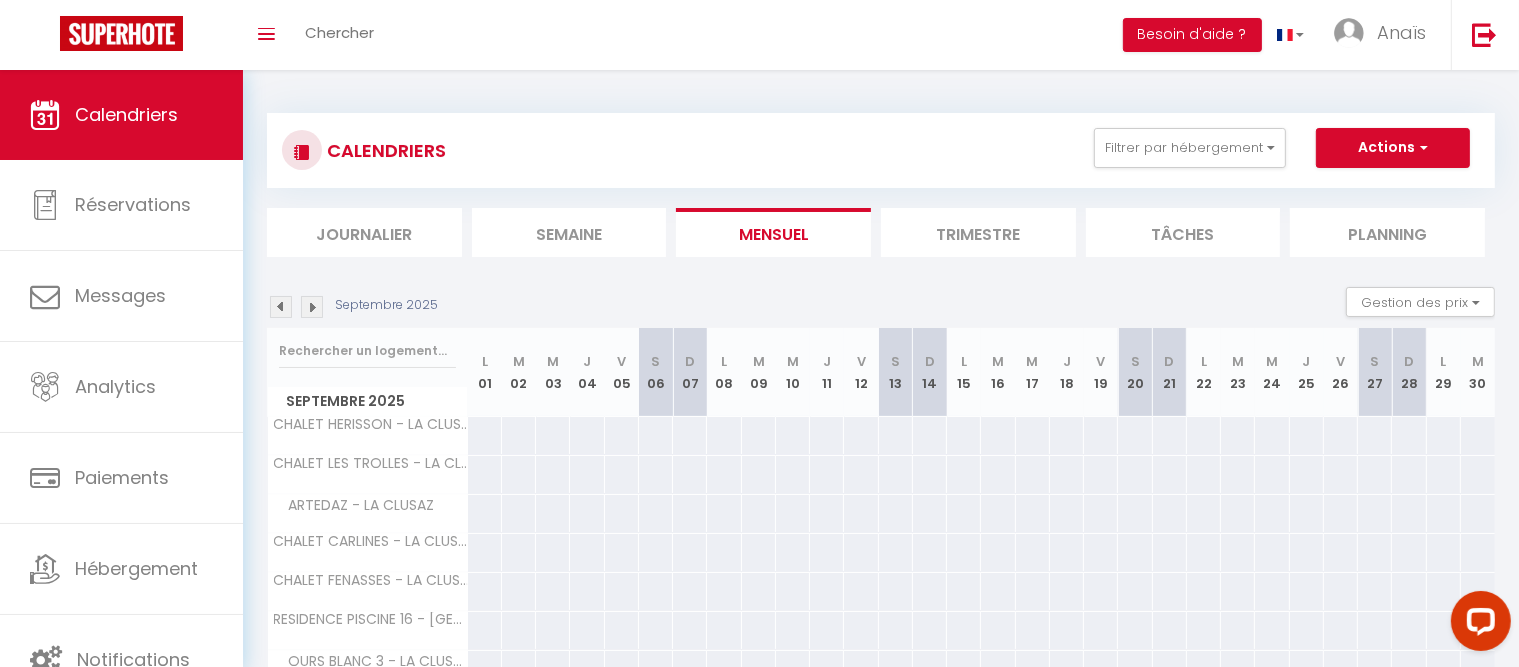 click at bounding box center [312, 307] 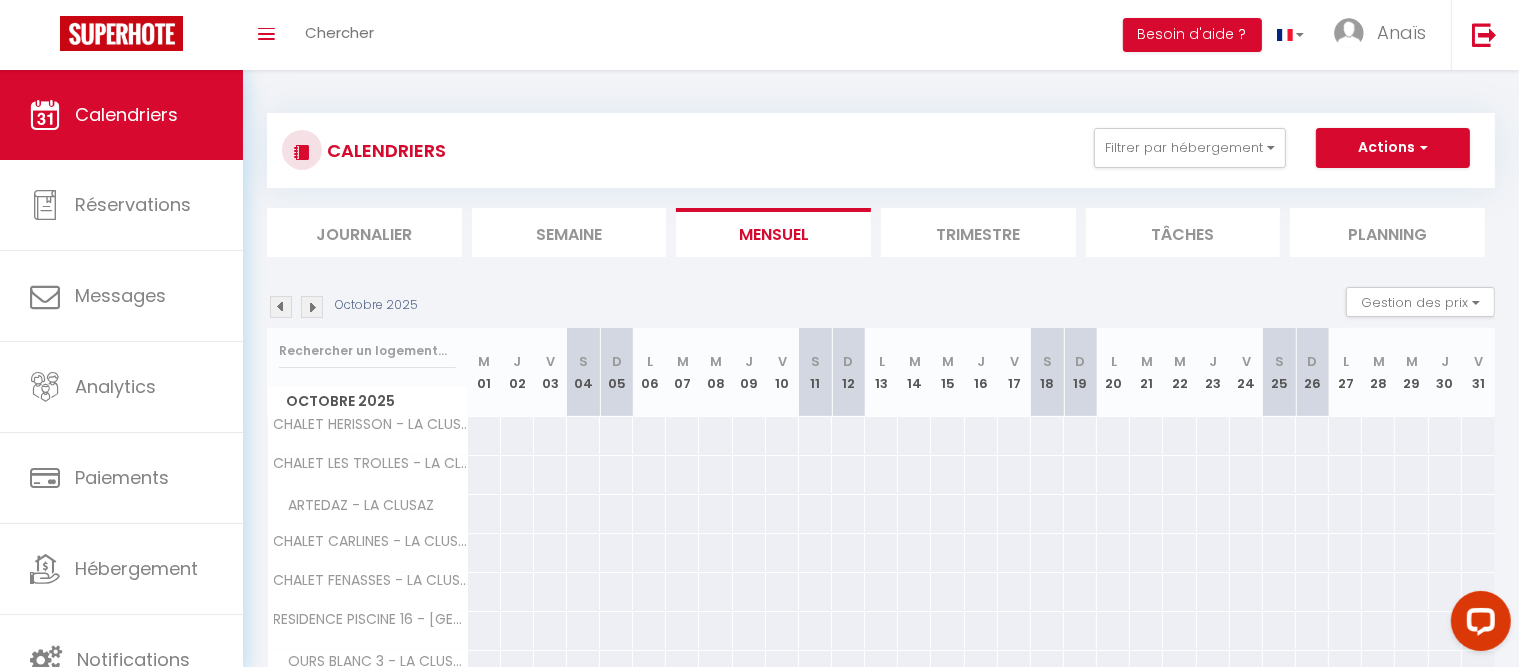 click at bounding box center (312, 307) 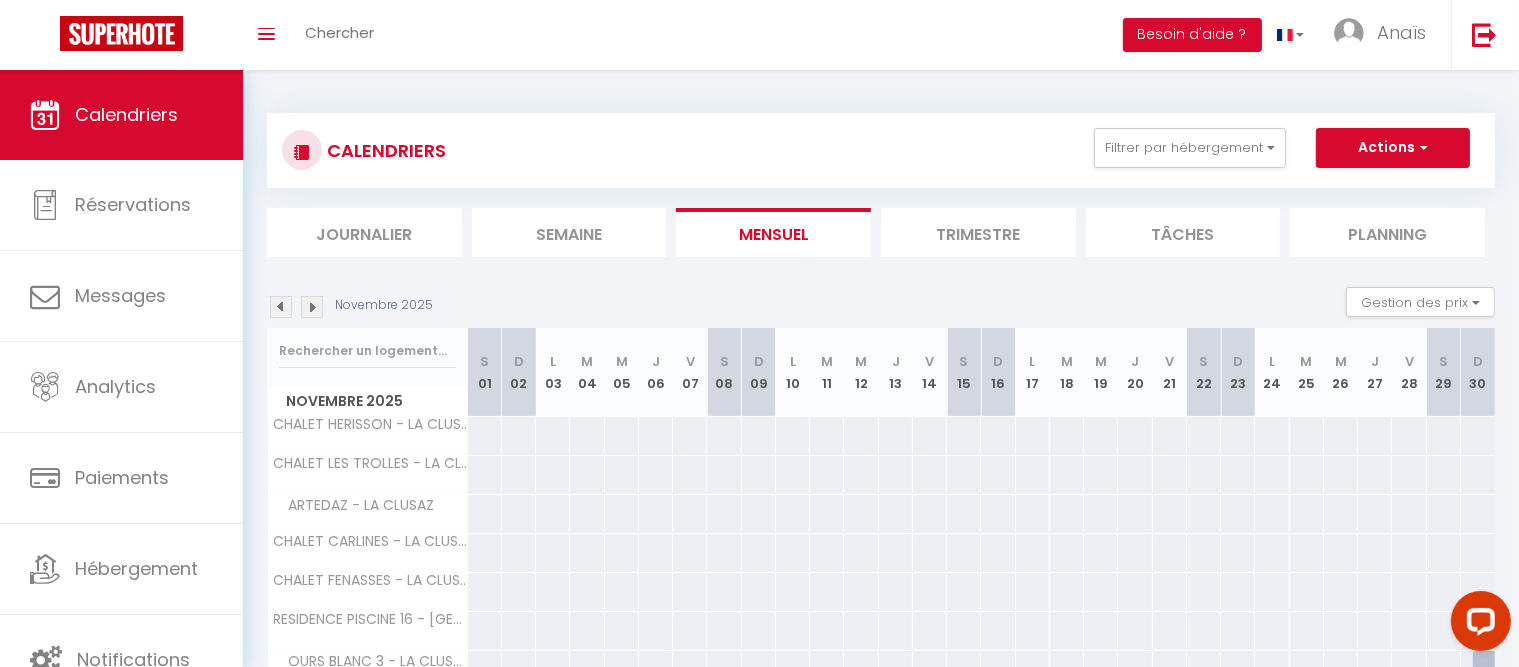 click at bounding box center (312, 307) 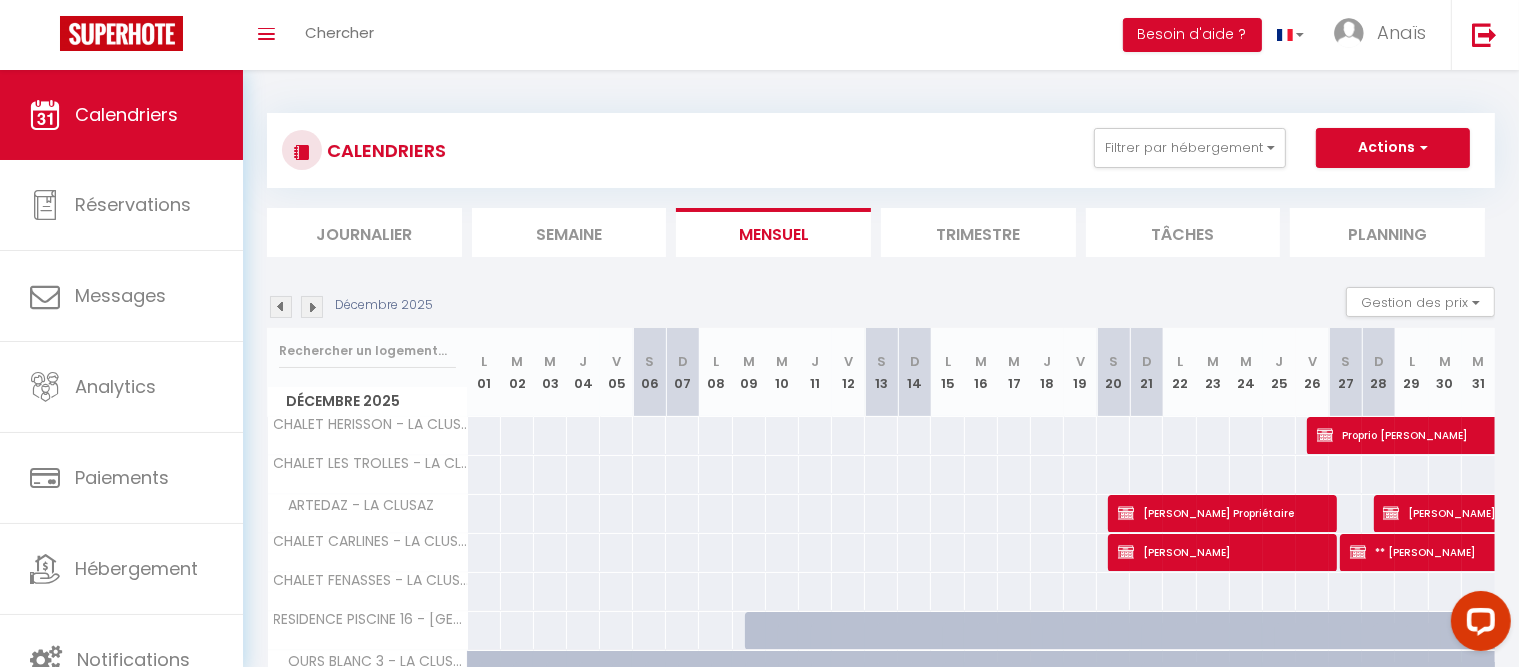 click at bounding box center [312, 307] 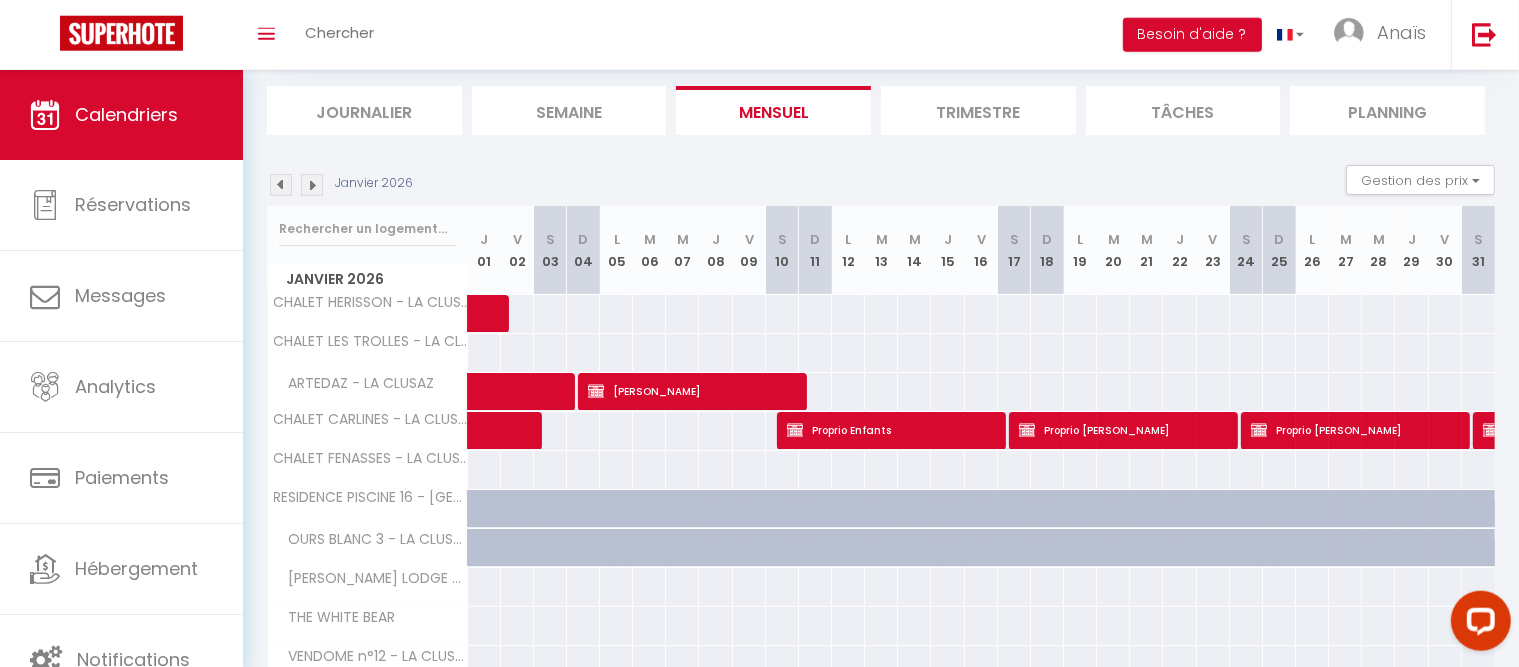 scroll, scrollTop: 124, scrollLeft: 0, axis: vertical 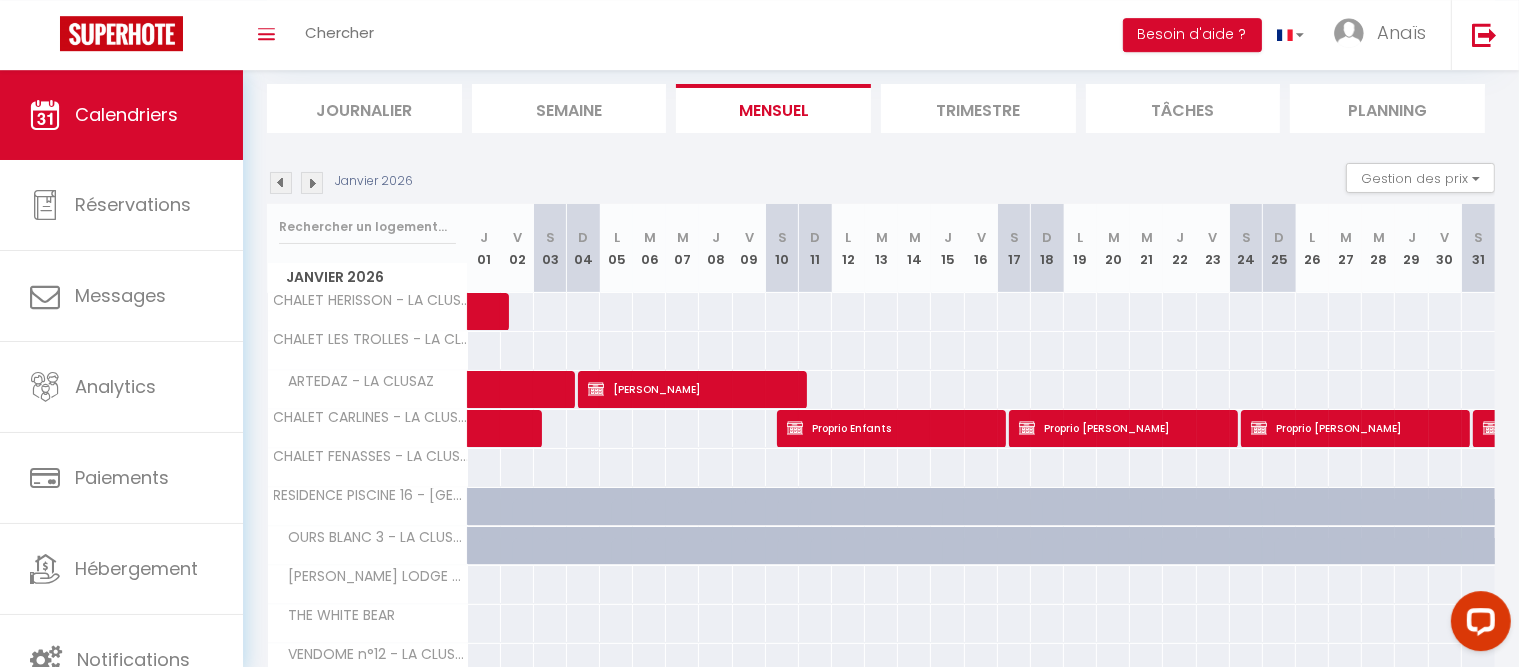 click at bounding box center [312, 183] 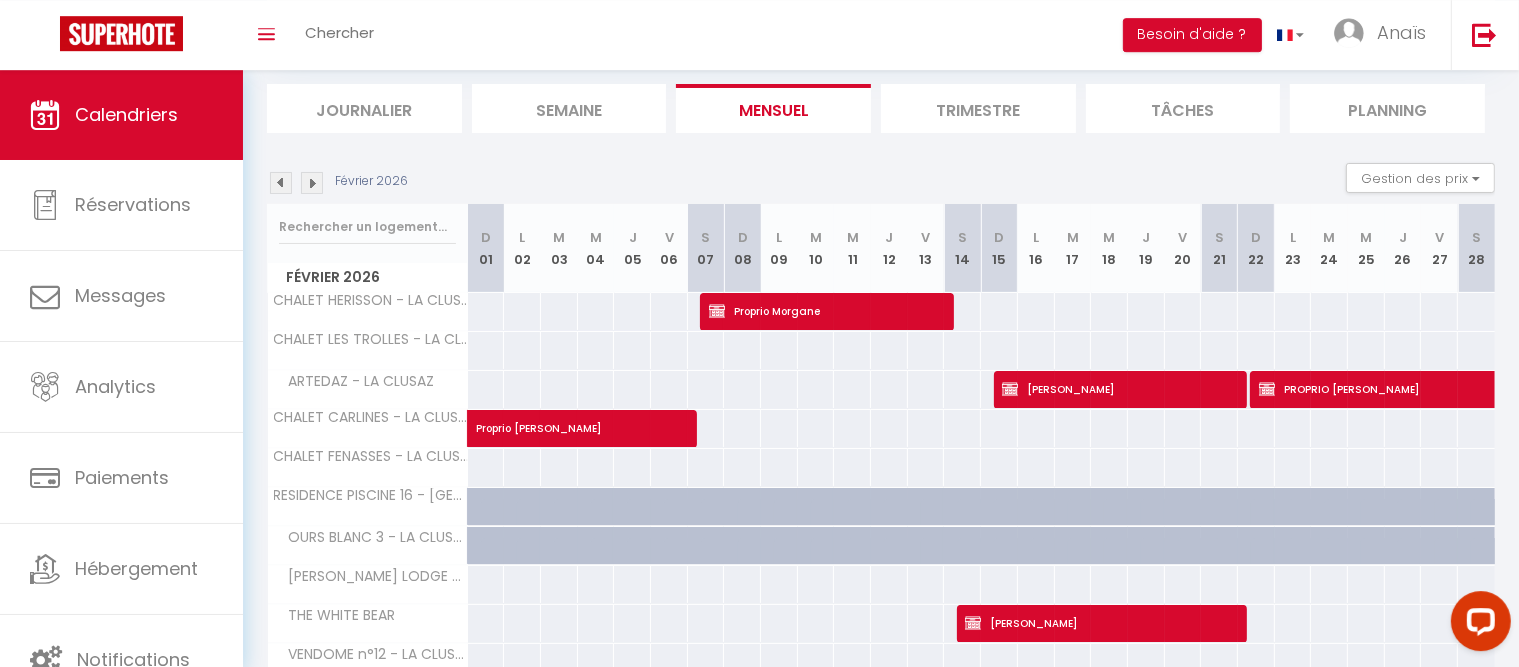 scroll, scrollTop: 70, scrollLeft: 0, axis: vertical 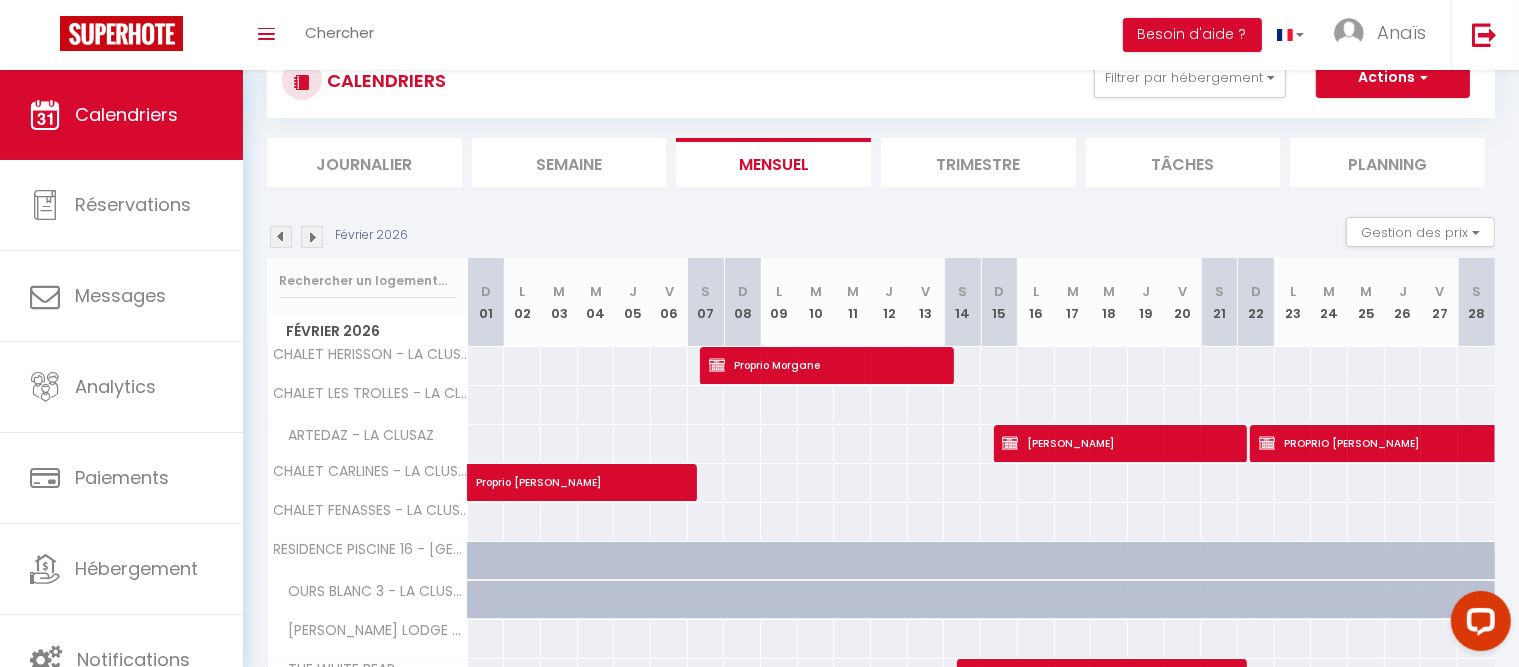 click at bounding box center (312, 237) 